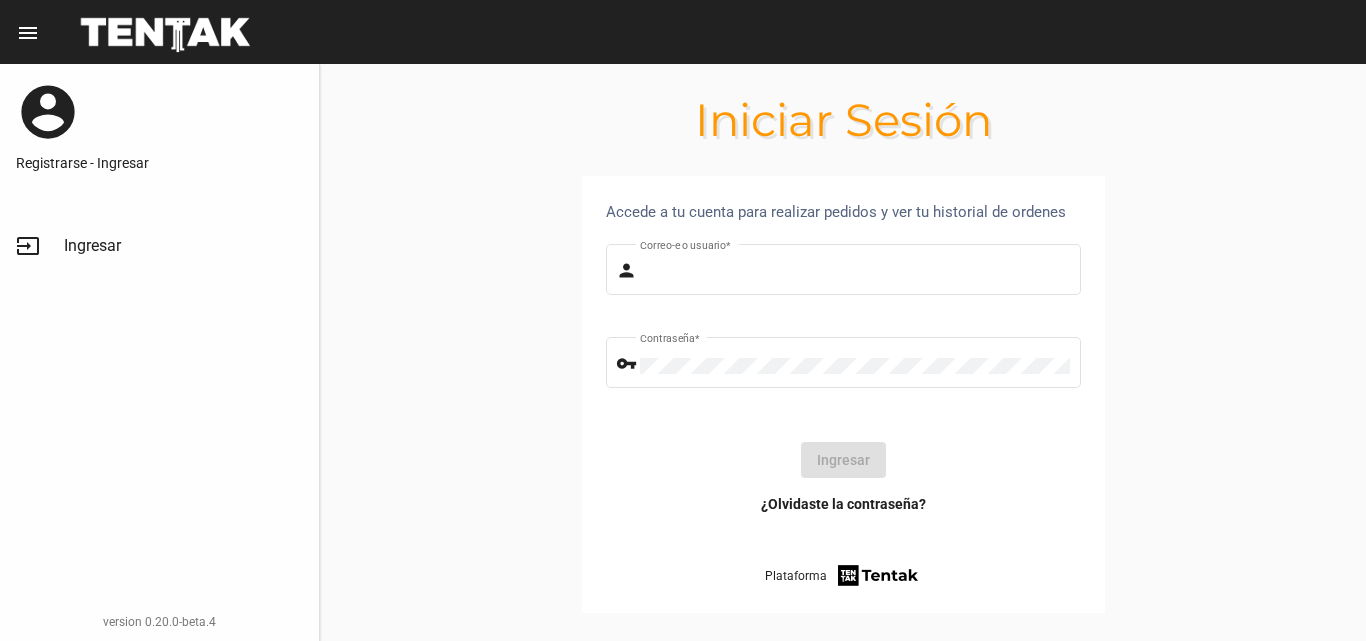 scroll, scrollTop: 0, scrollLeft: 0, axis: both 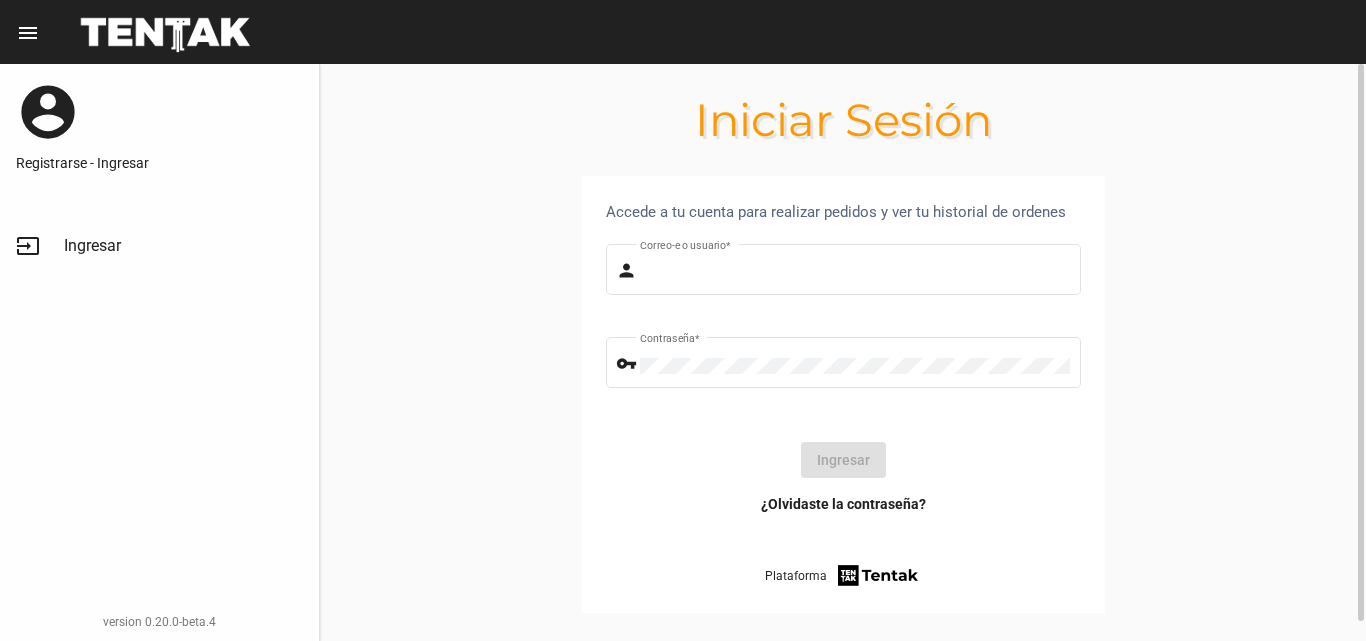 type on "[EMAIL]" 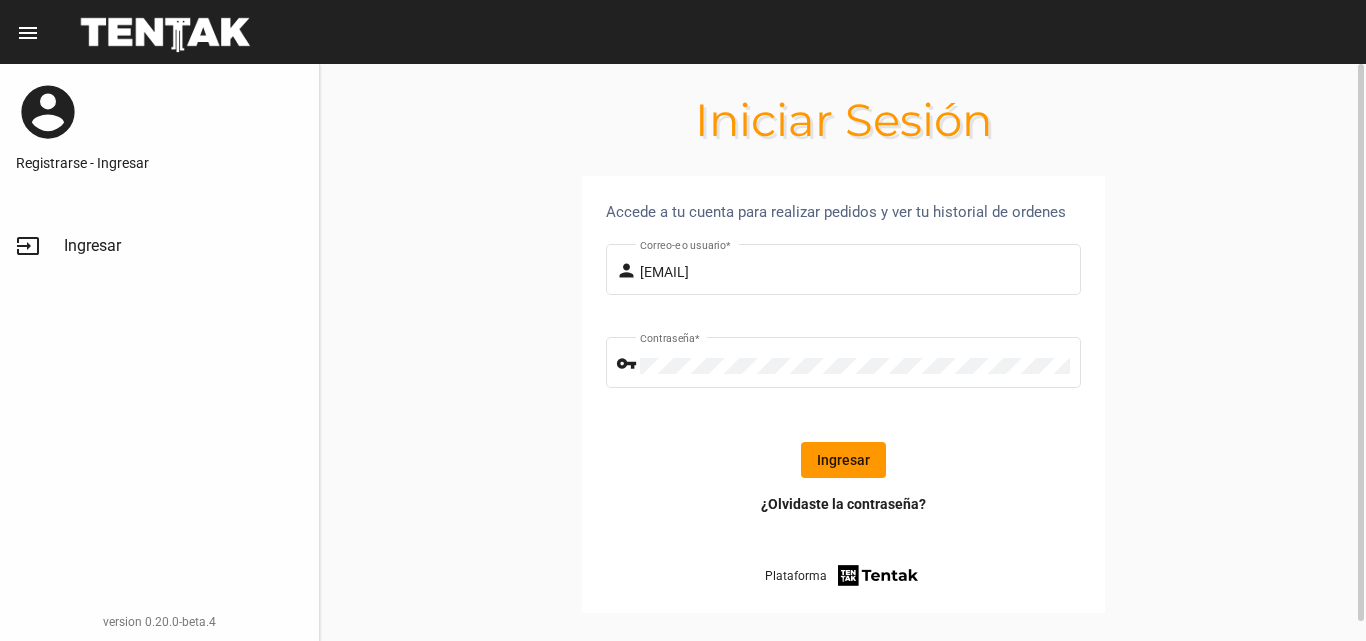 click on "Ingresar" at bounding box center [843, 460] 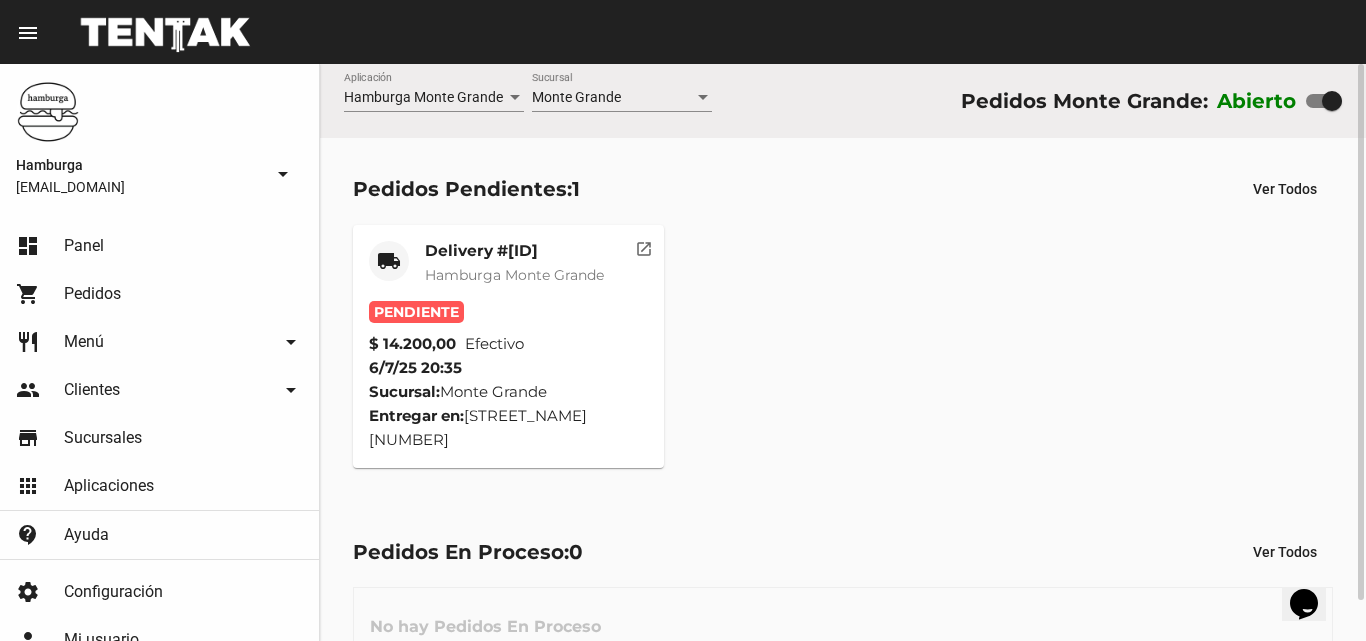 click on "Hamburga Monte Grande" at bounding box center [514, 275] 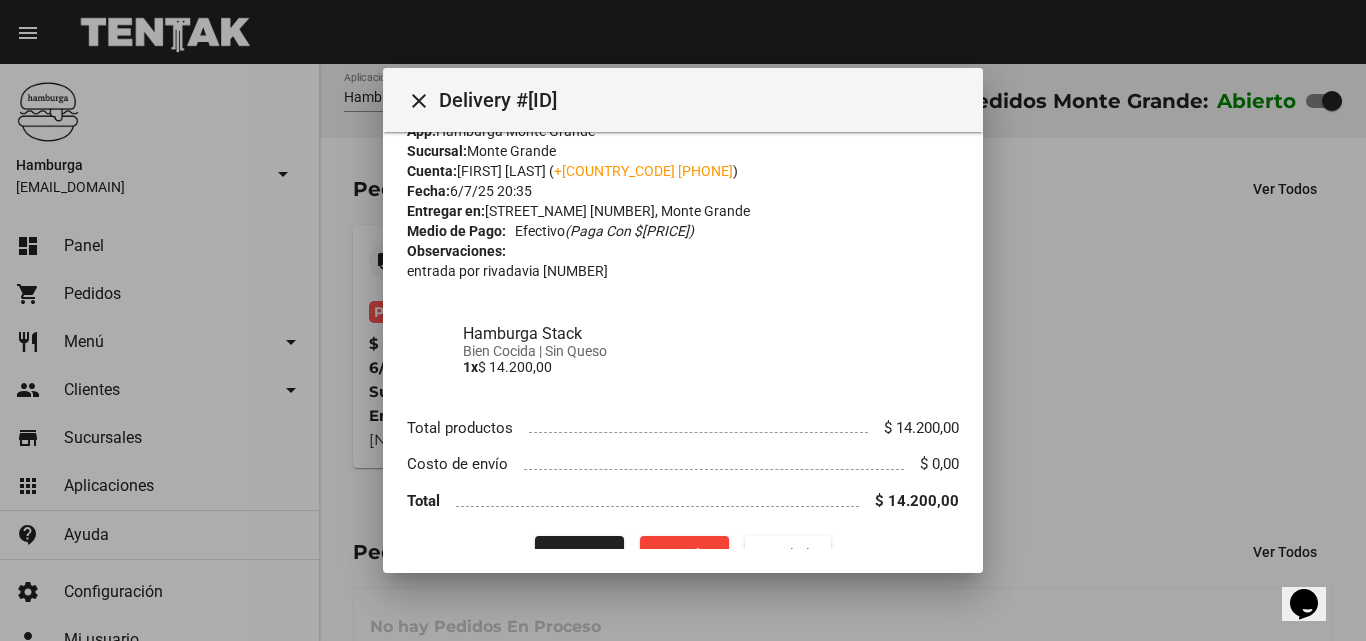 scroll, scrollTop: 73, scrollLeft: 0, axis: vertical 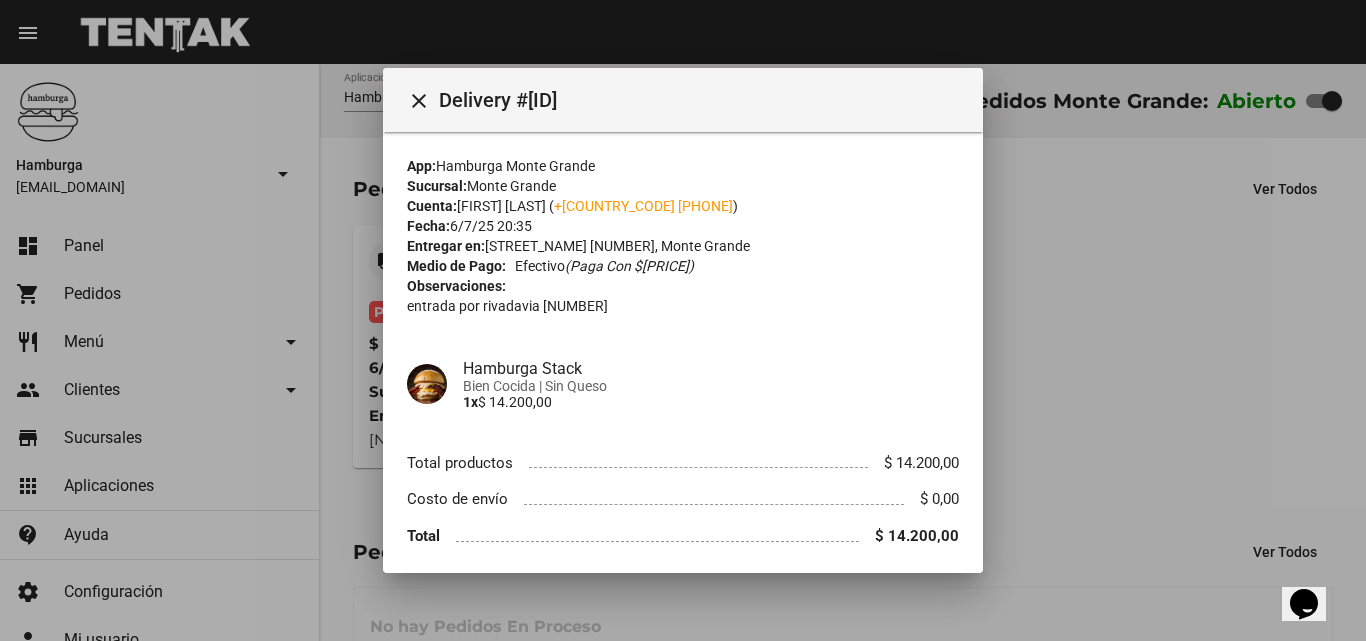 click at bounding box center (683, 320) 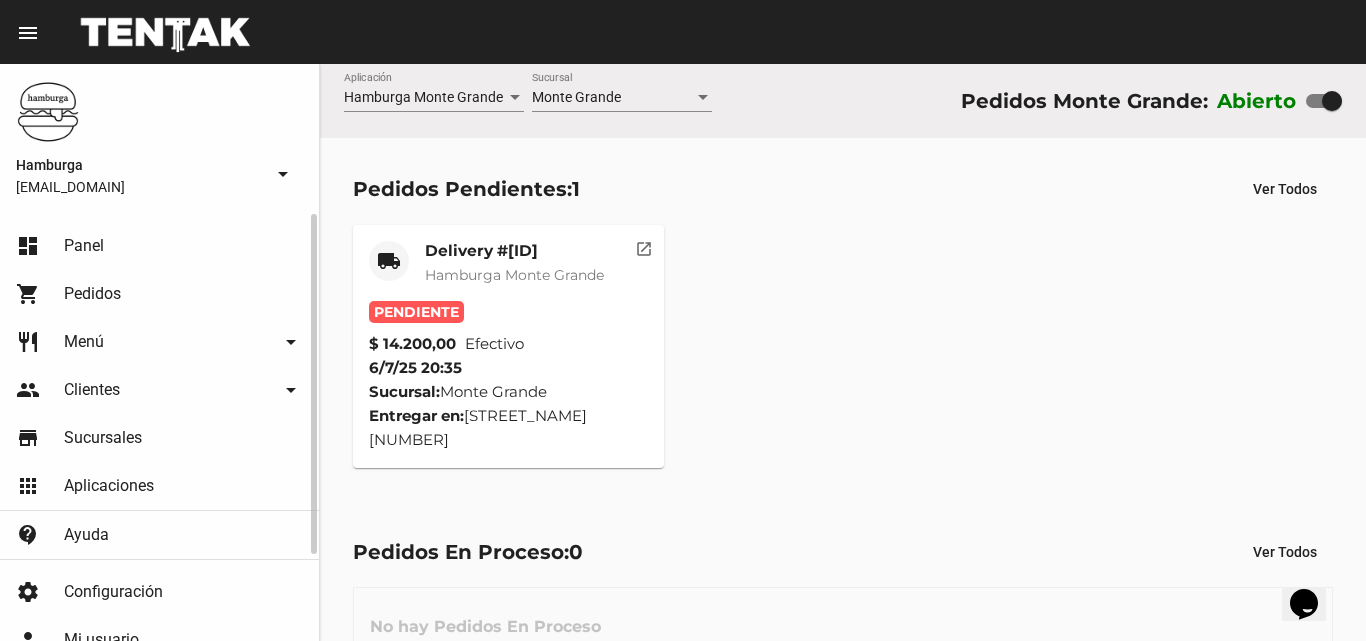 click on "restaurant Menú arrow_drop_down" at bounding box center [159, 342] 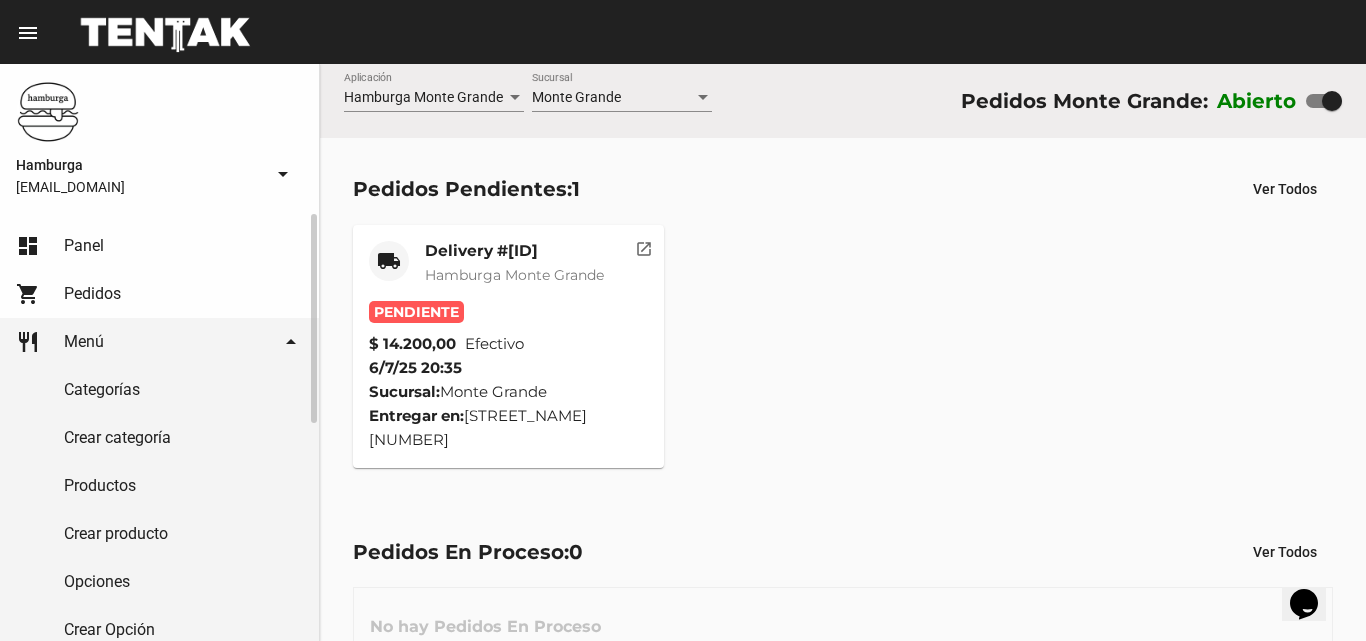 click on "Productos" at bounding box center (159, 486) 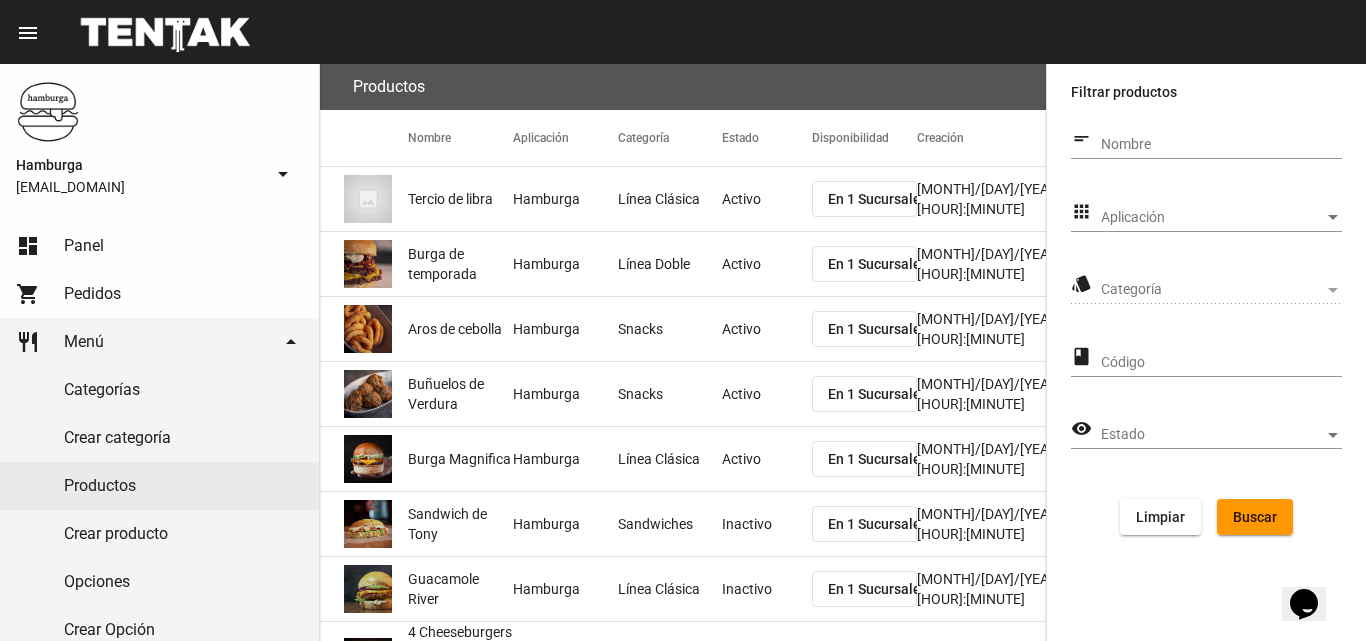 click on "Nombre" at bounding box center [1221, 145] 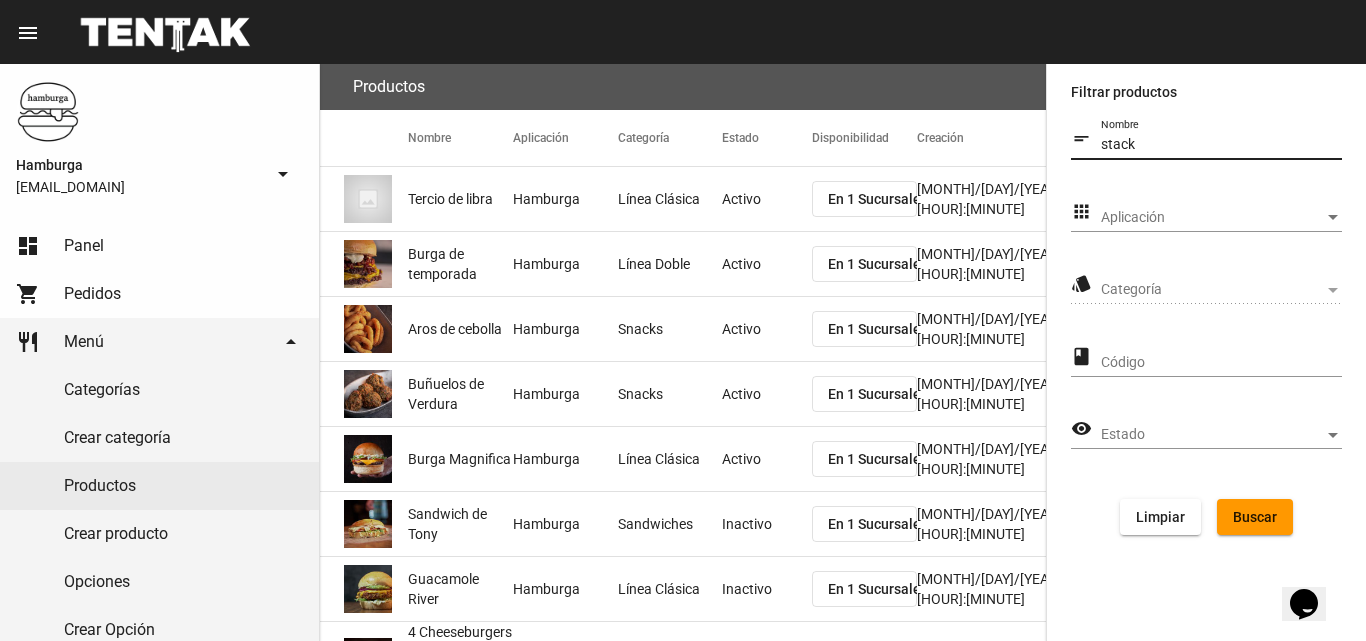 type on "stack" 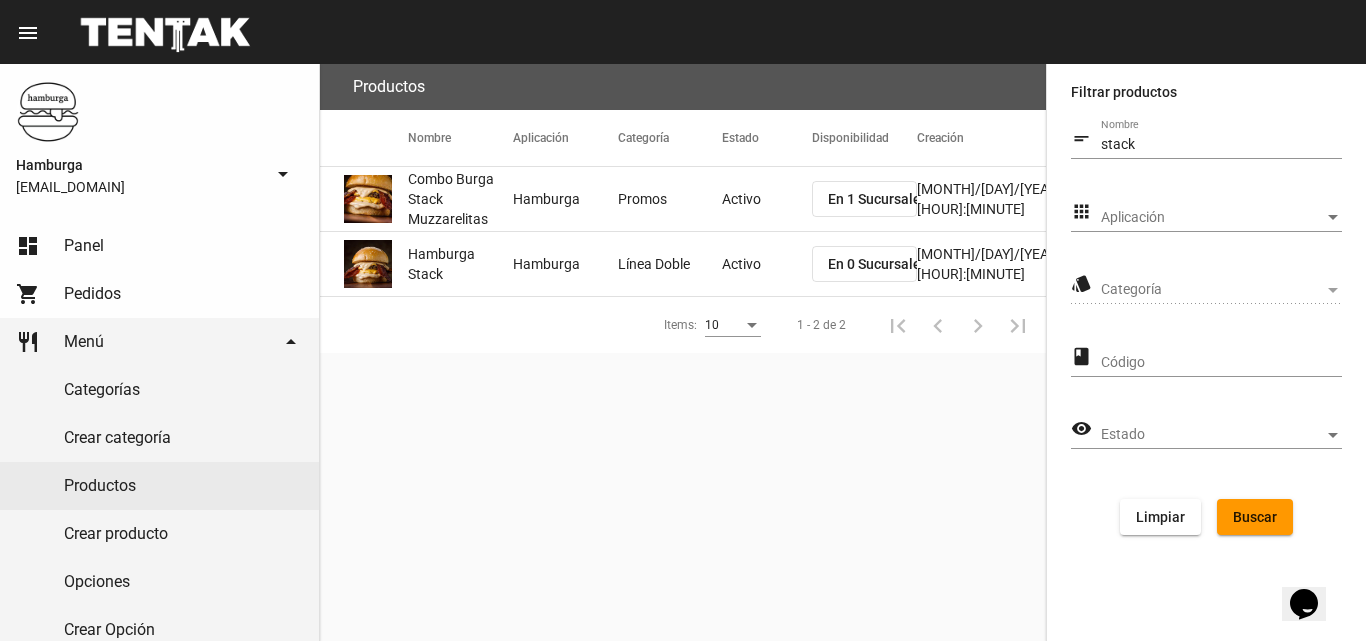 click on "Activo" at bounding box center (767, 199) 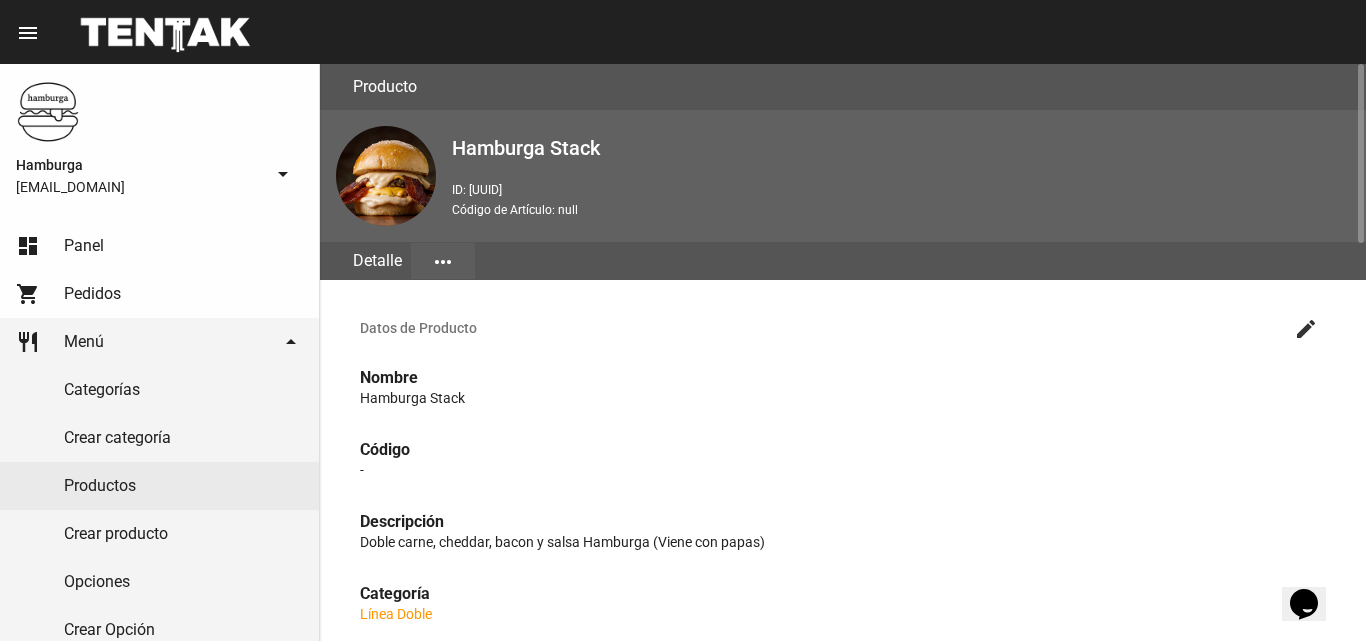 click on "more_horiz" at bounding box center (443, 261) 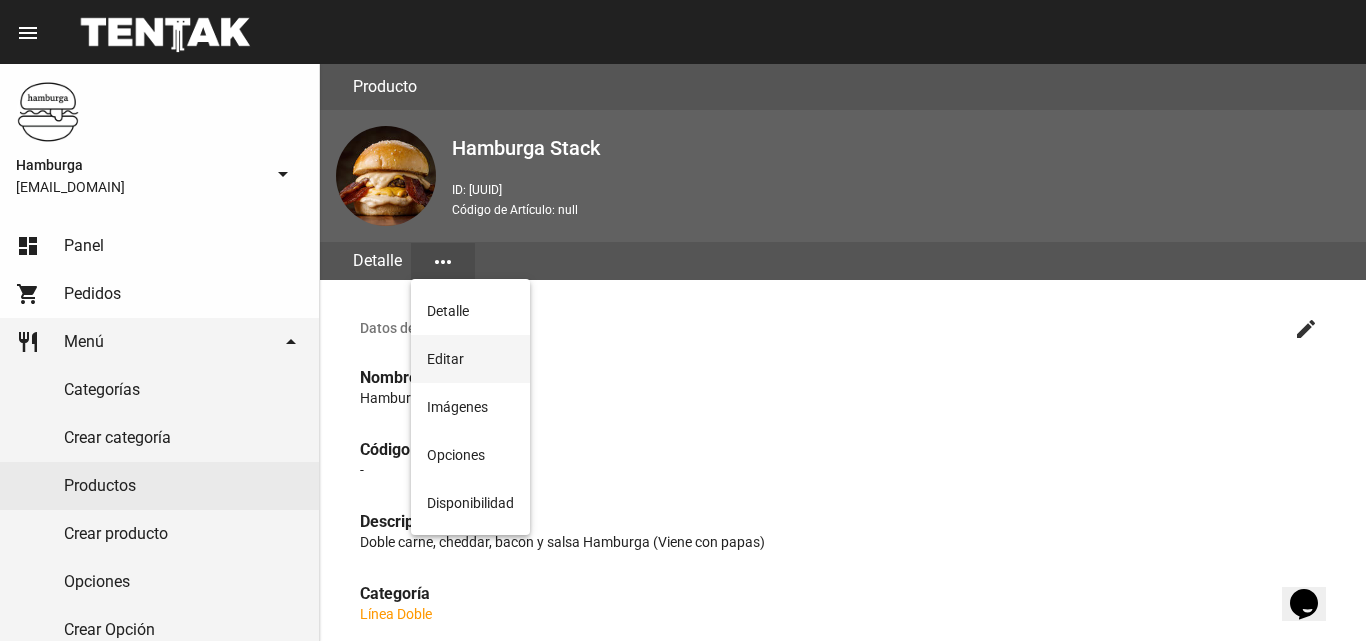 click on "Editar" at bounding box center [470, 359] 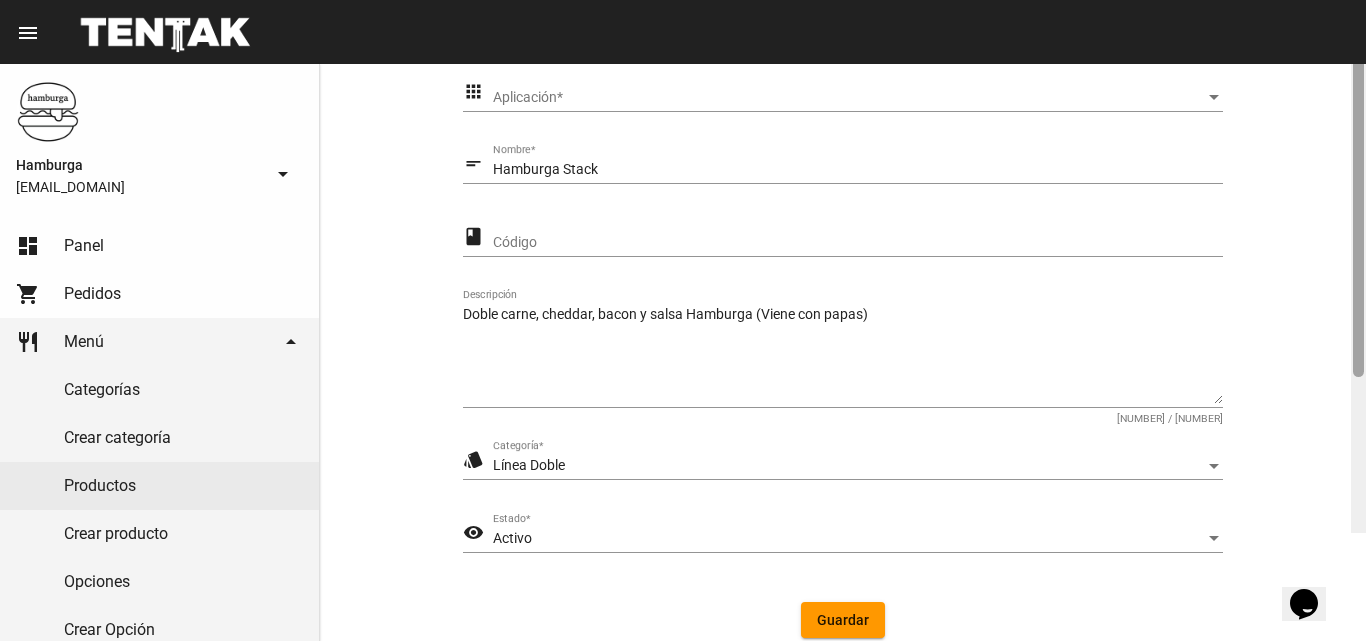 scroll, scrollTop: 412, scrollLeft: 0, axis: vertical 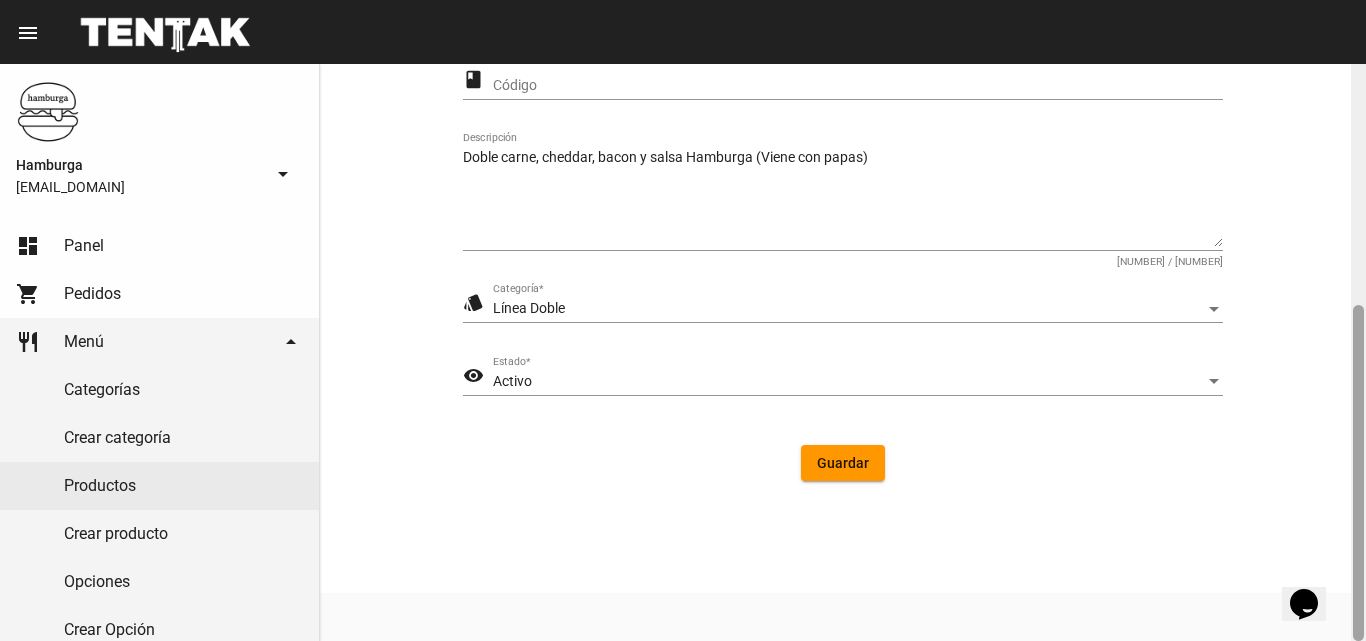 drag, startPoint x: 1357, startPoint y: 165, endPoint x: 1355, endPoint y: 437, distance: 272.00735 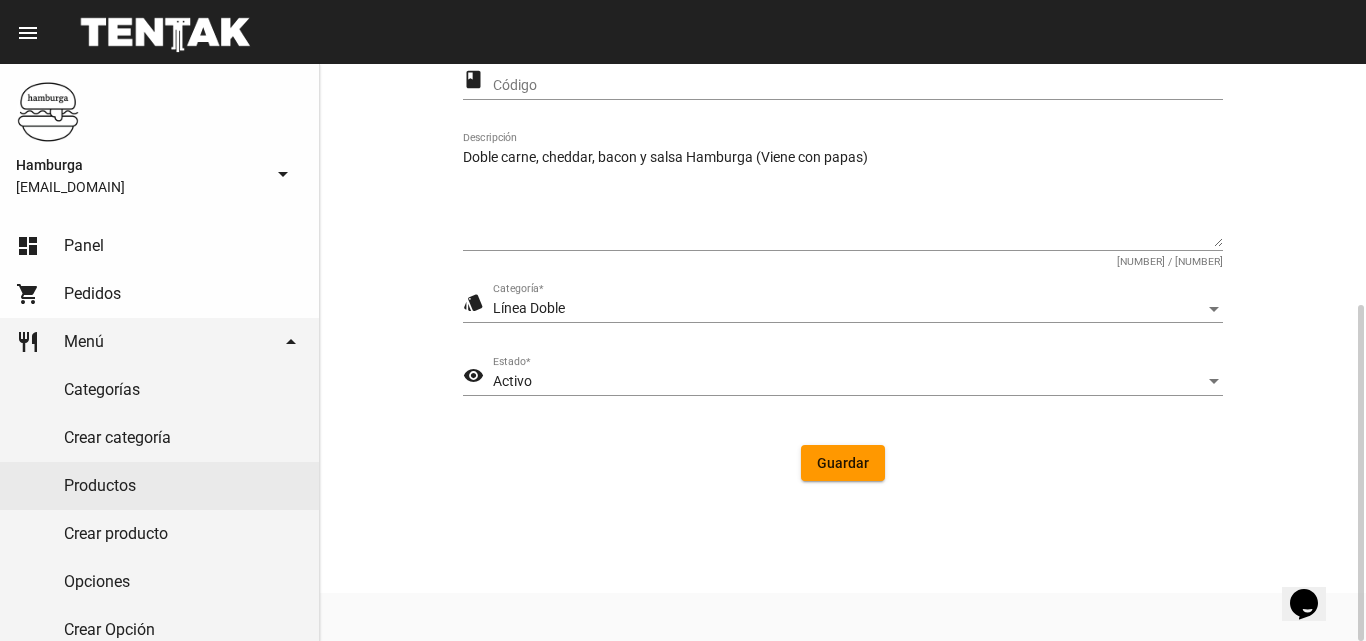 click at bounding box center [1214, 382] 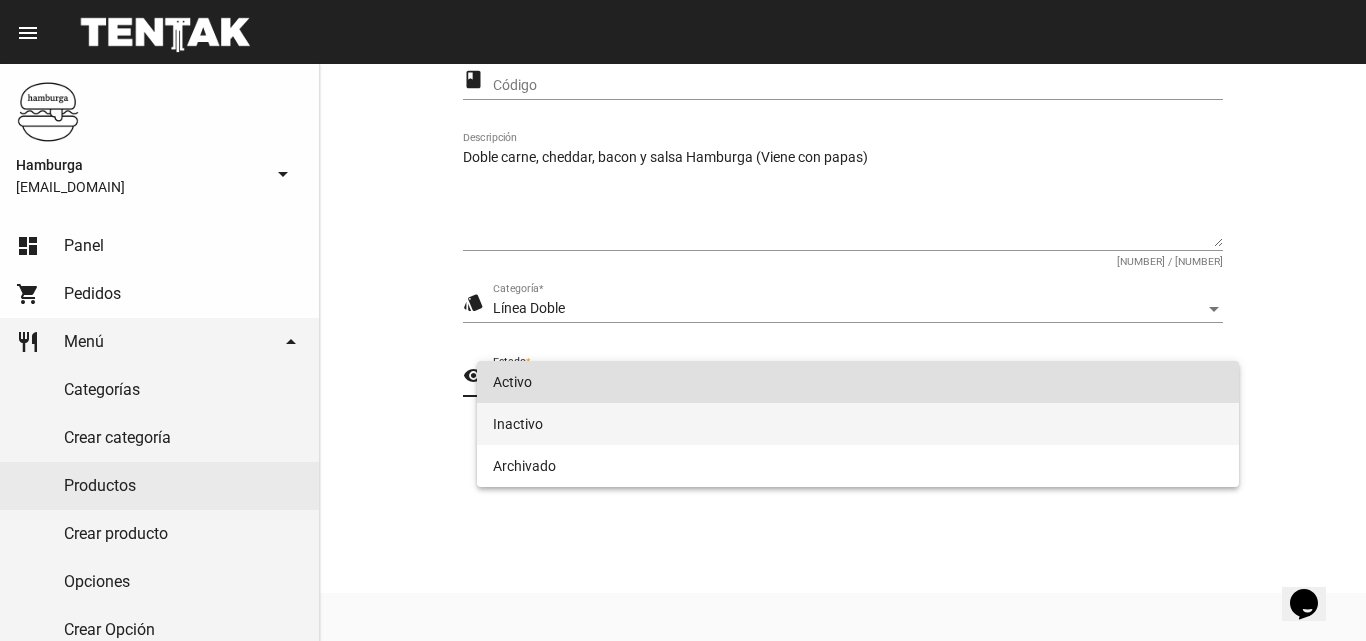 click on "Inactivo" at bounding box center [858, 424] 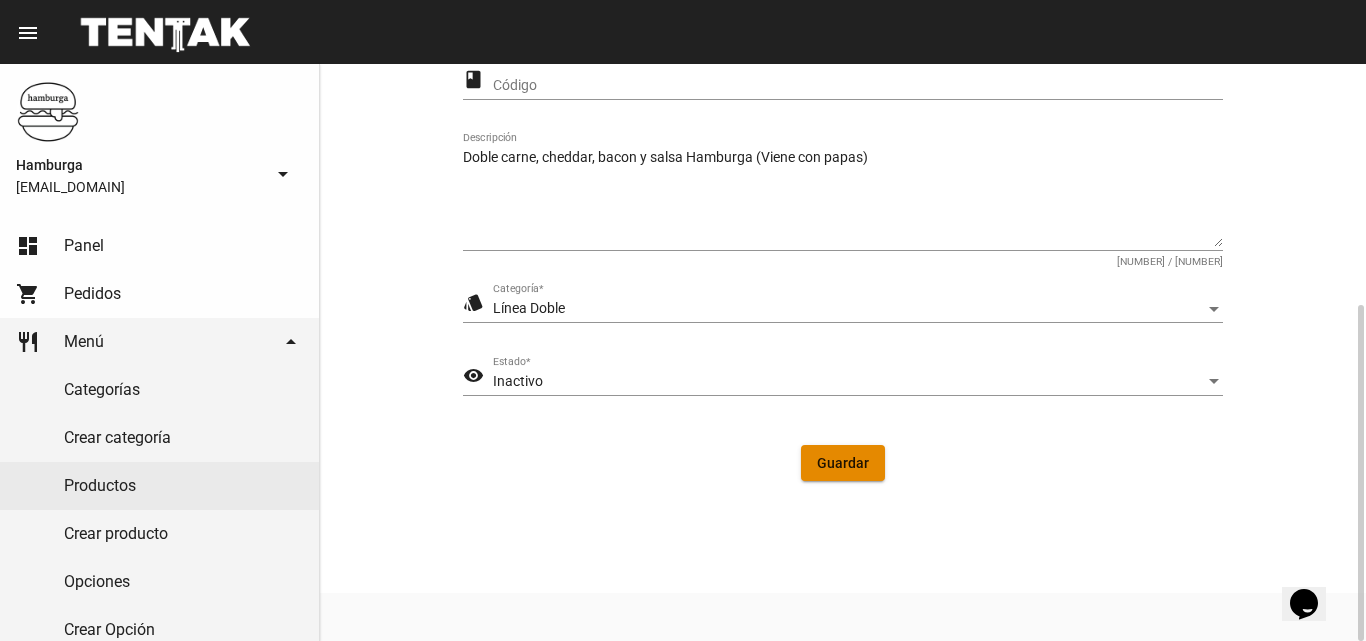 click on "Guardar" at bounding box center (843, 463) 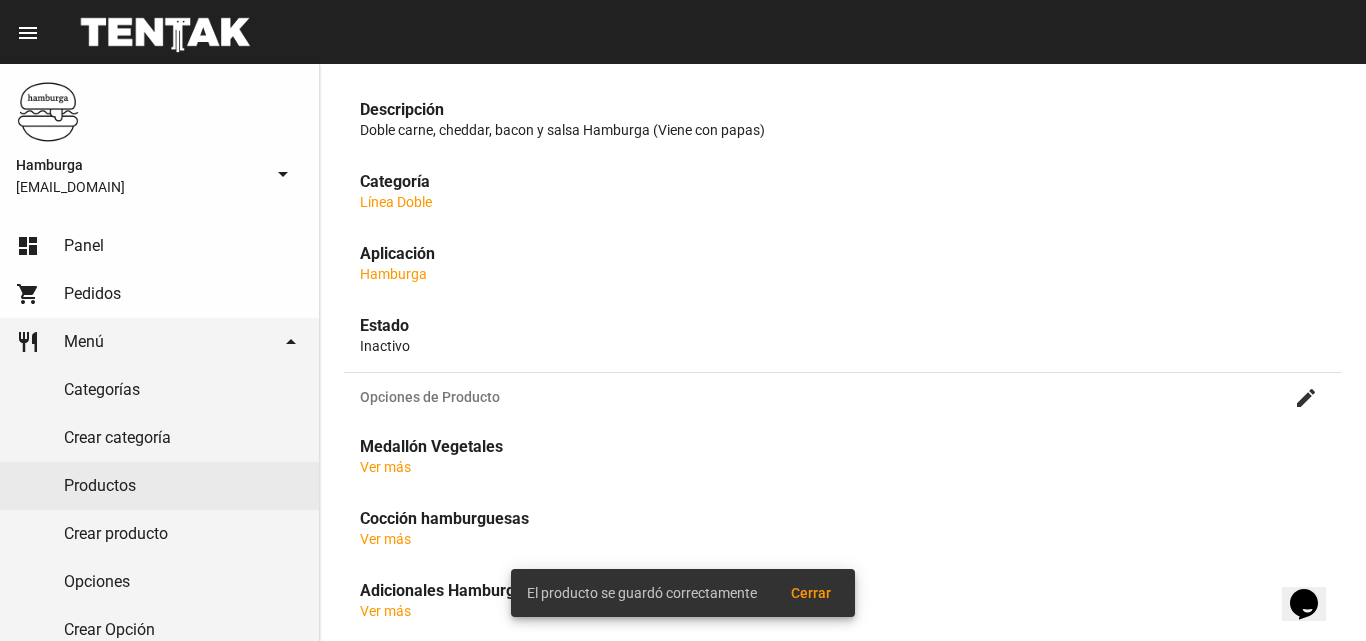 scroll, scrollTop: 0, scrollLeft: 0, axis: both 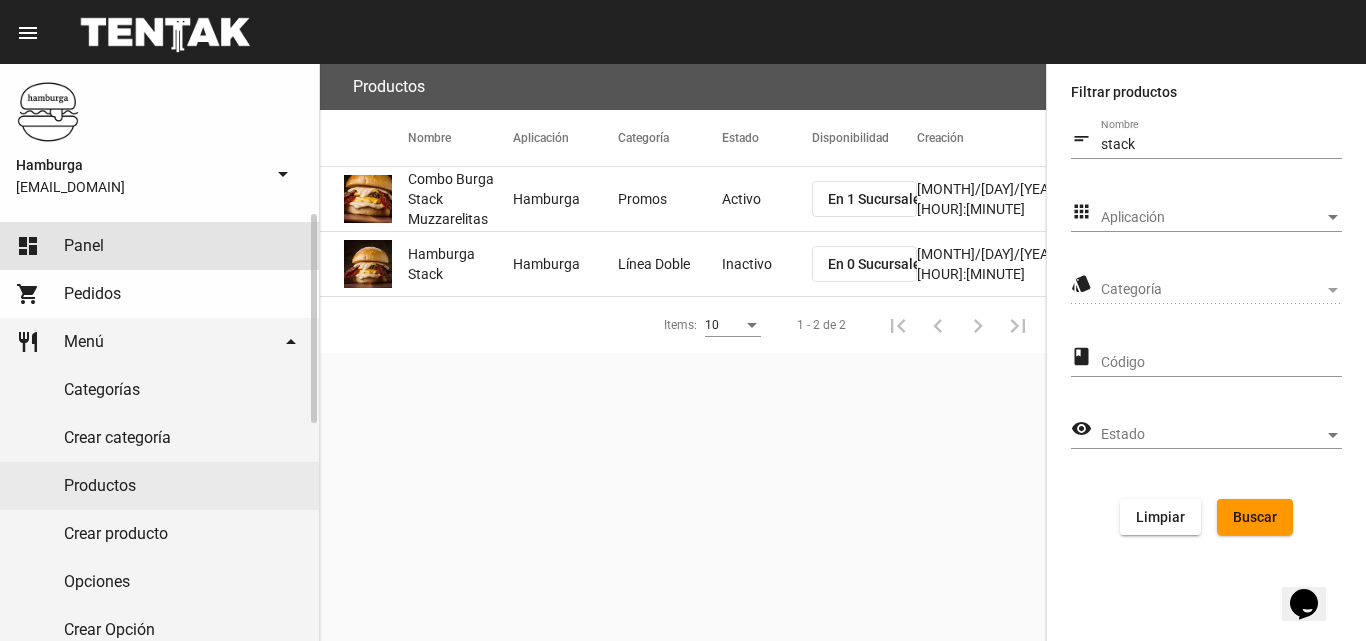 click on "dashboard Panel" at bounding box center (159, 246) 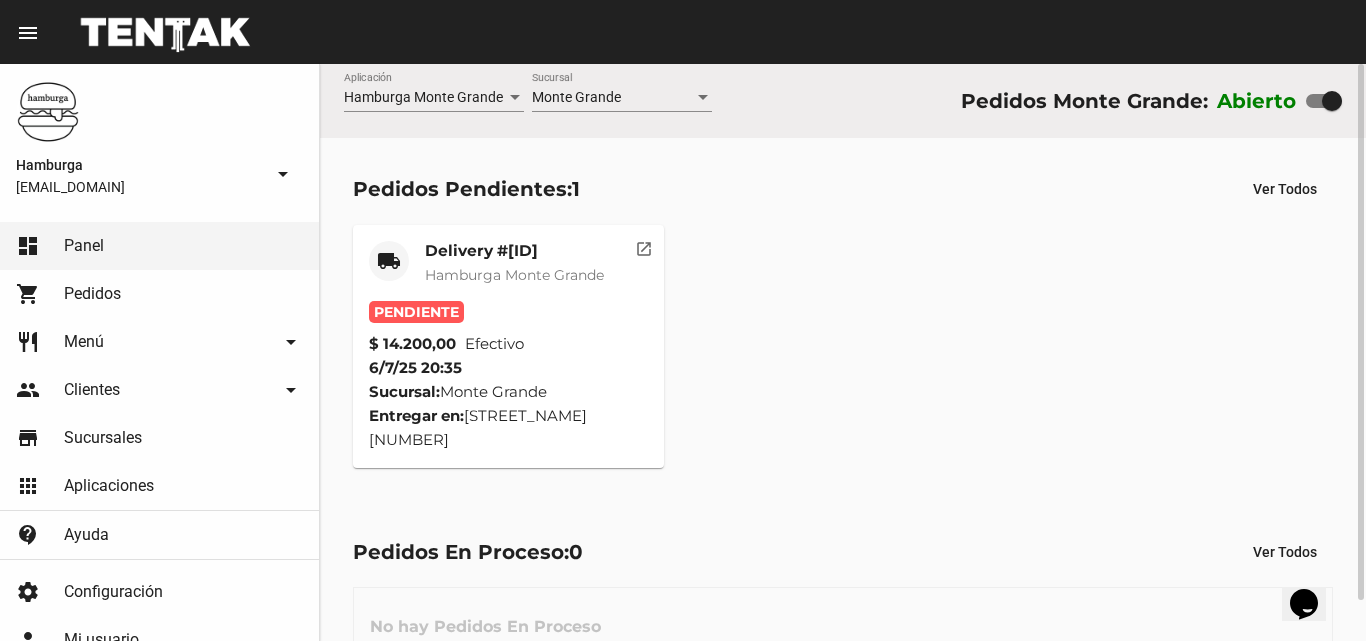 click on "Delivery #[ID] Hamburga Monte Grande" at bounding box center (514, 271) 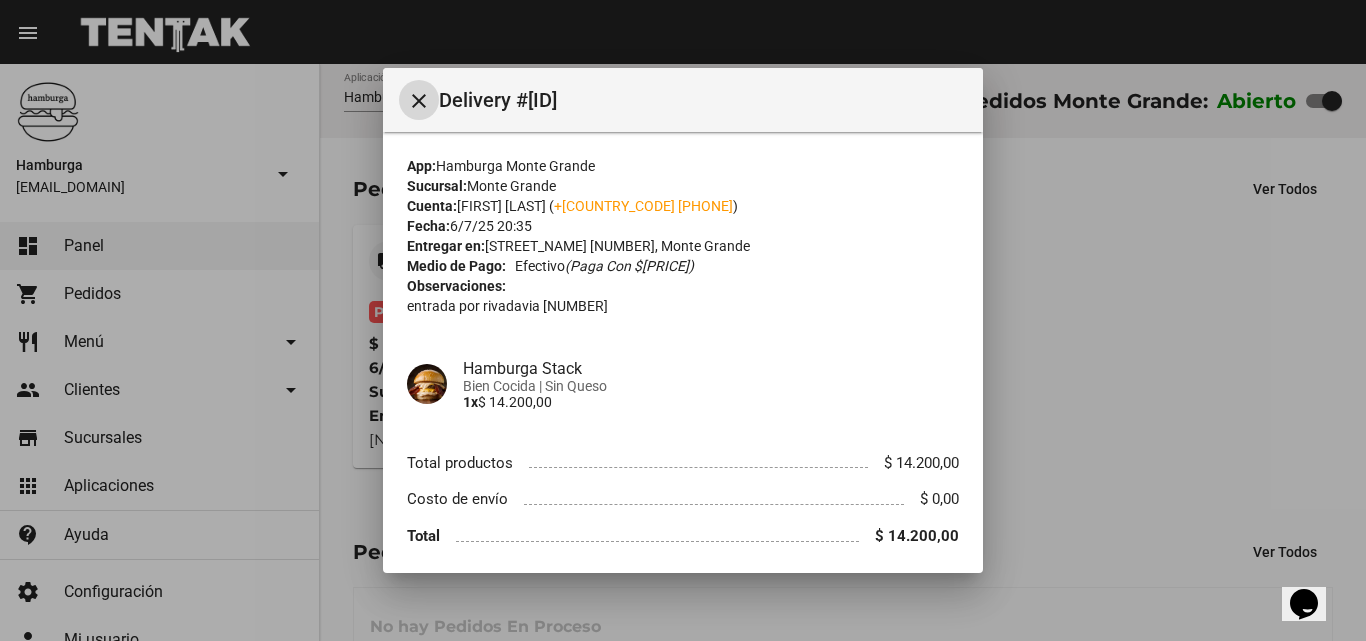 scroll, scrollTop: 73, scrollLeft: 0, axis: vertical 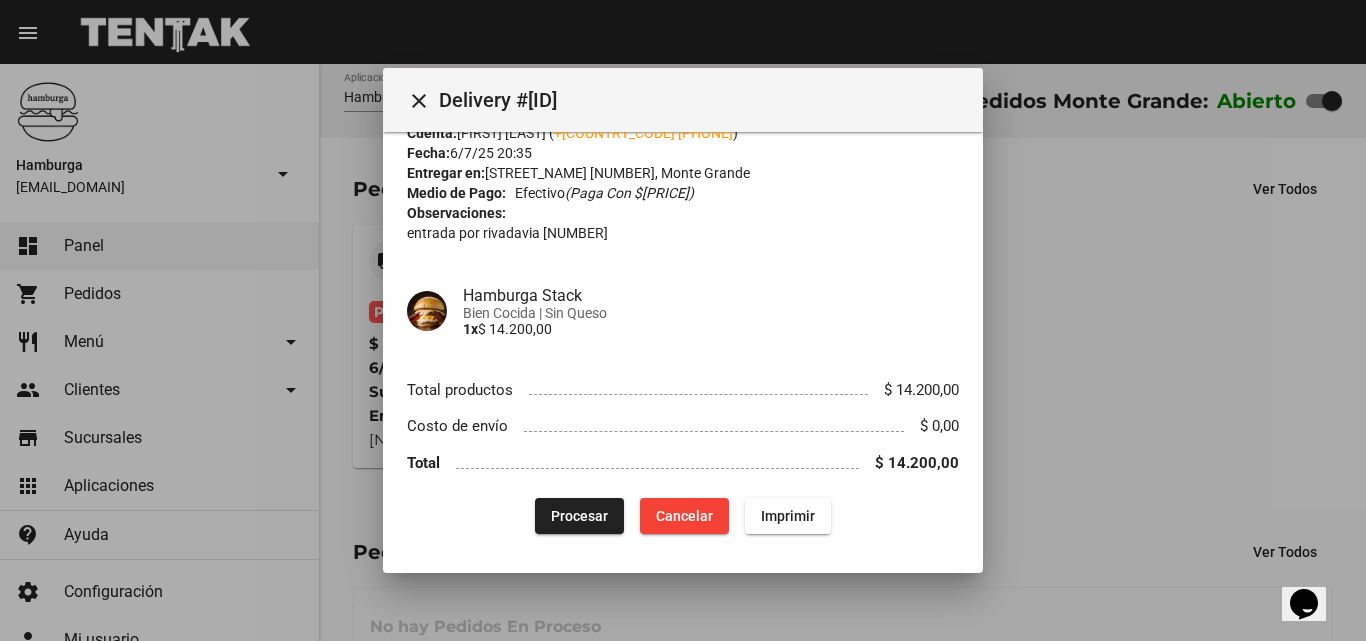 click on "Cancelar" at bounding box center (684, 516) 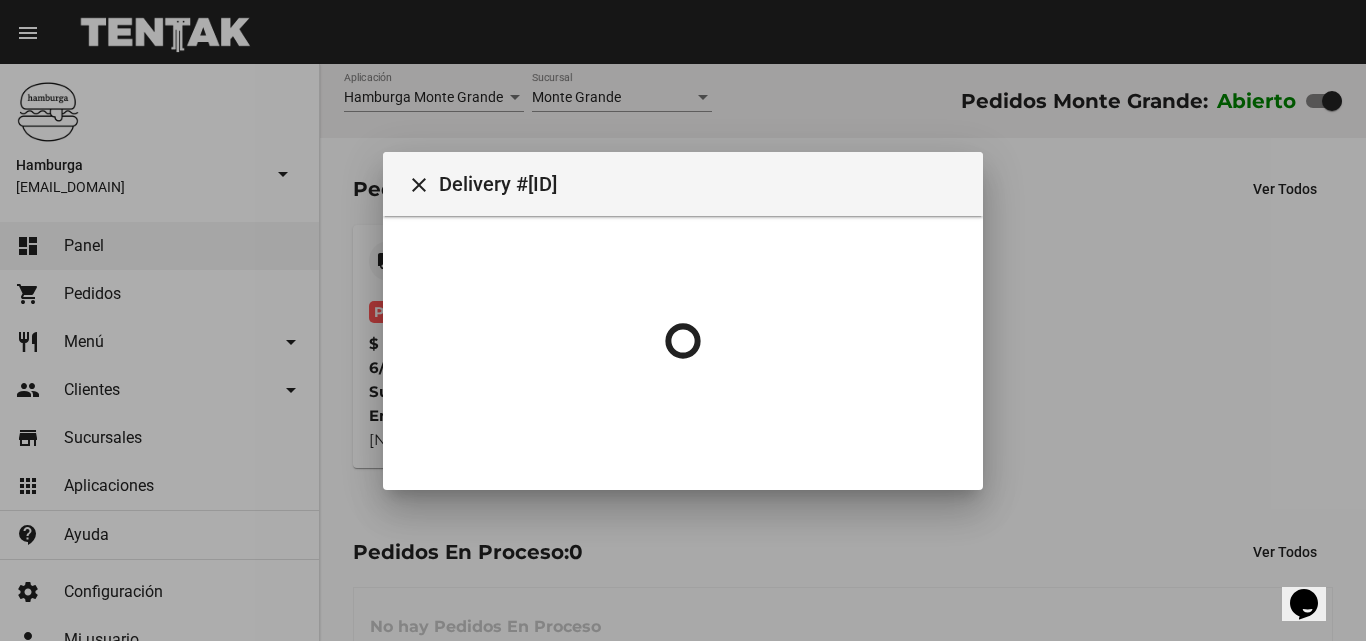 scroll, scrollTop: 0, scrollLeft: 0, axis: both 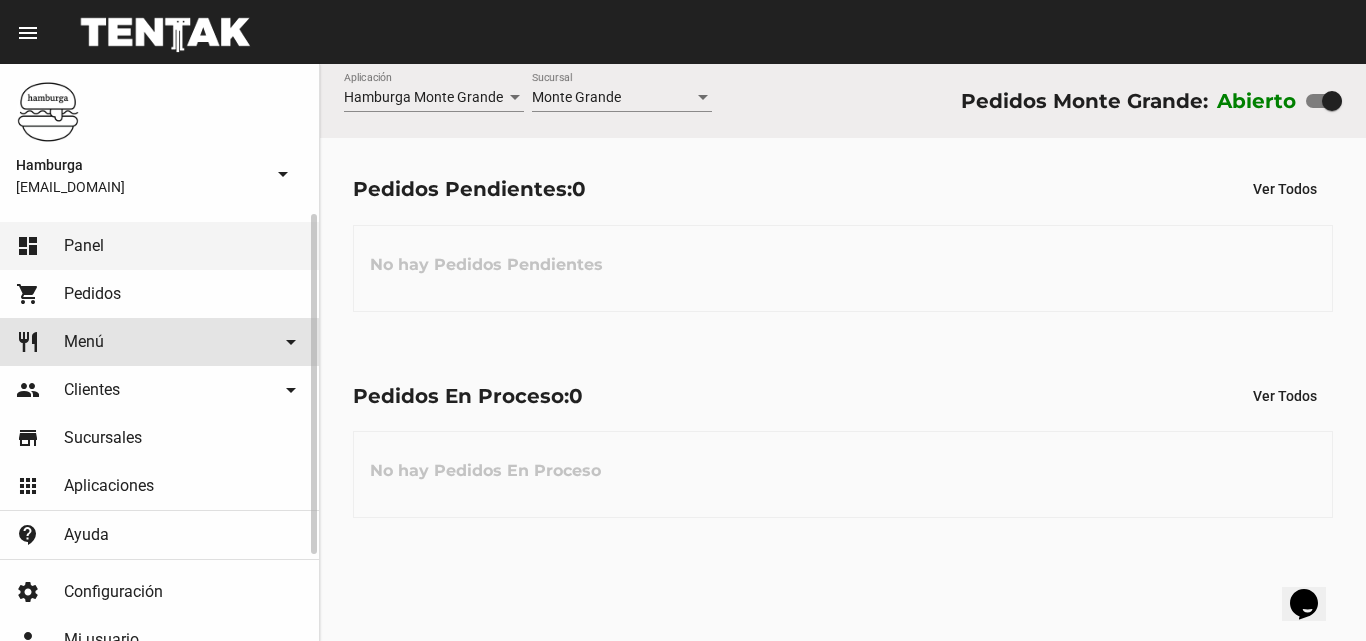 click on "restaurant Menú arrow_drop_down" at bounding box center (159, 342) 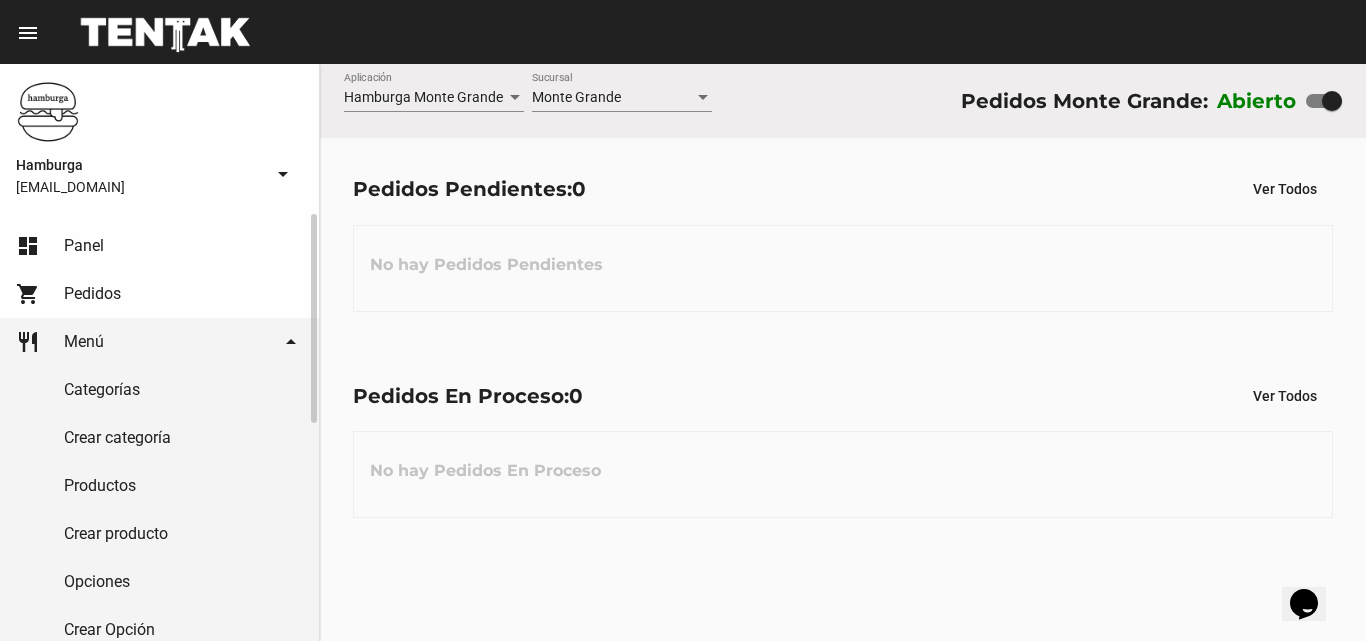 click on "Productos" at bounding box center (159, 486) 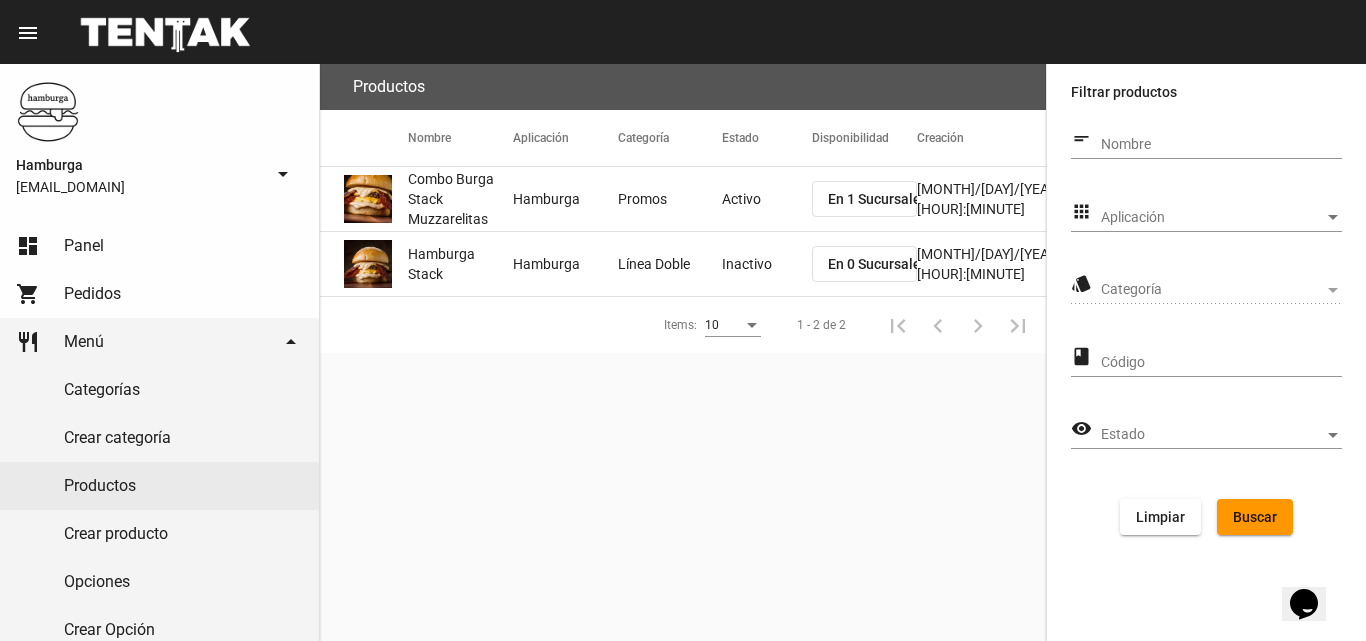 click on "Nombre" at bounding box center (1221, 145) 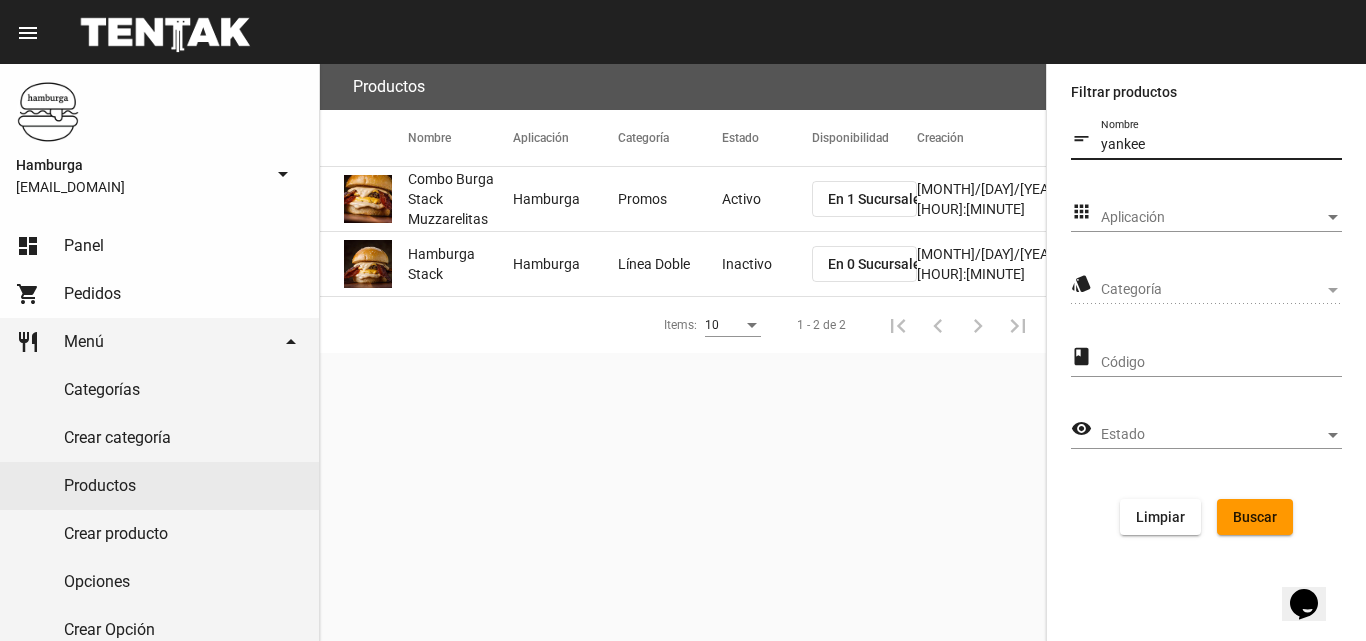 type on "yankee" 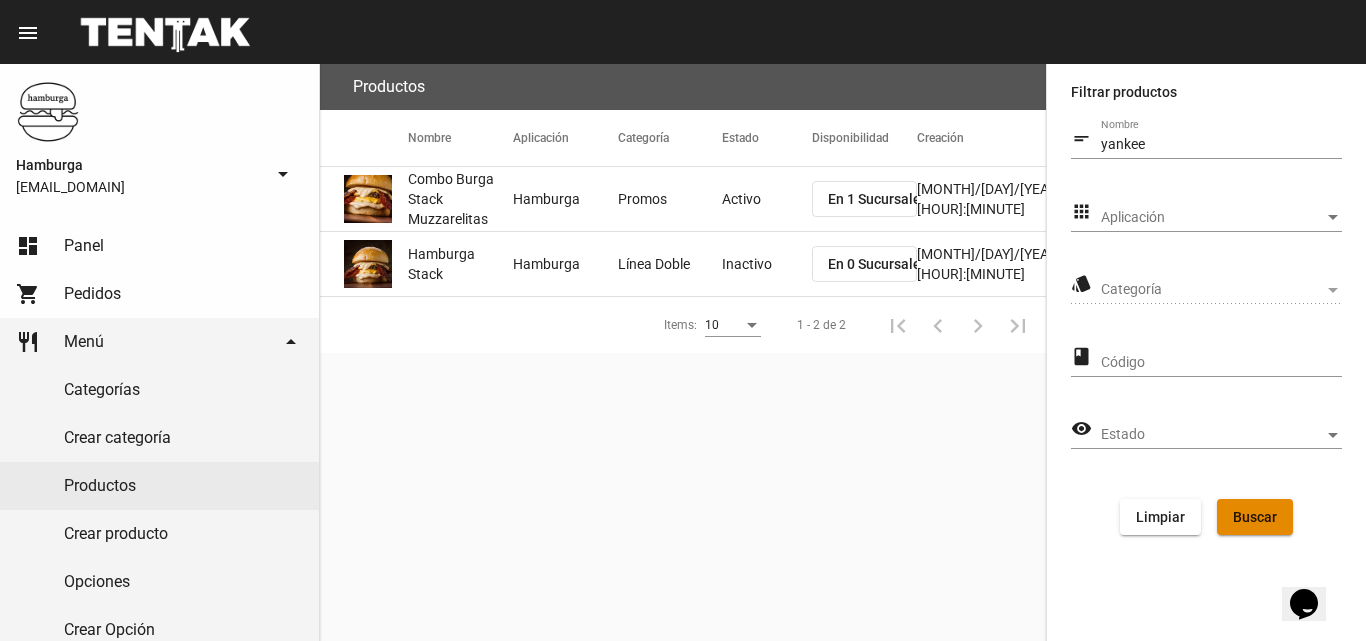 click on "Buscar" at bounding box center [1255, 517] 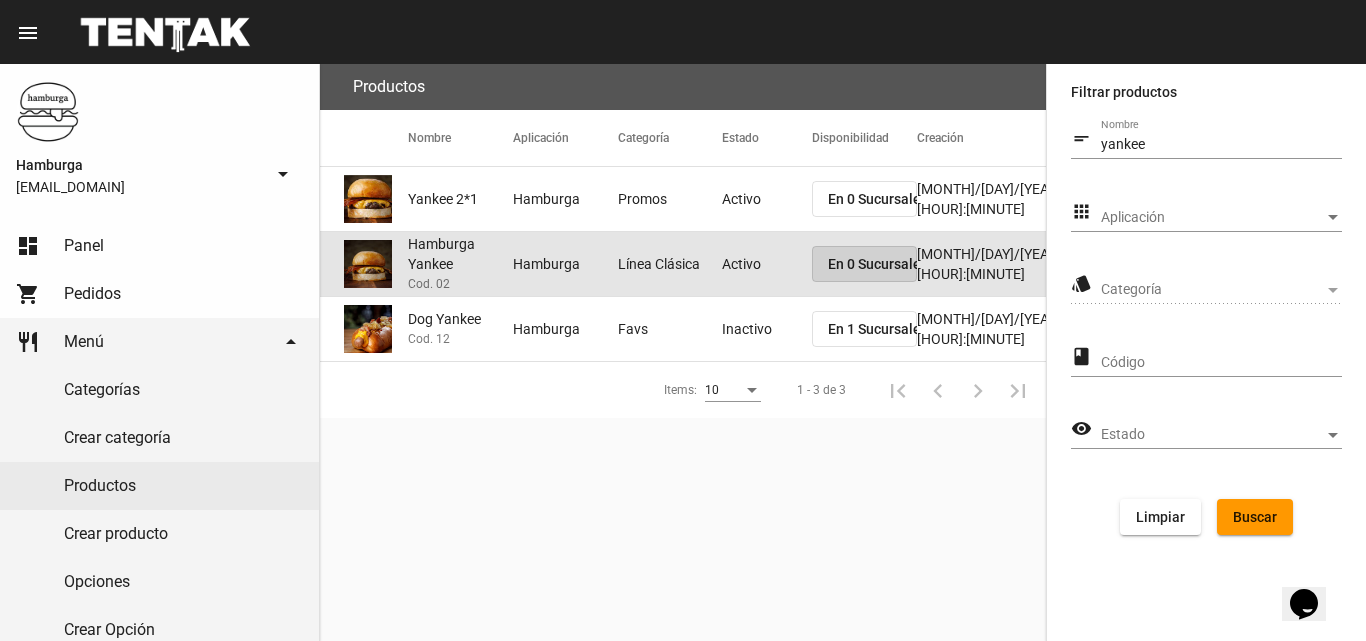 click on "En 0 Sucursales" at bounding box center (864, 264) 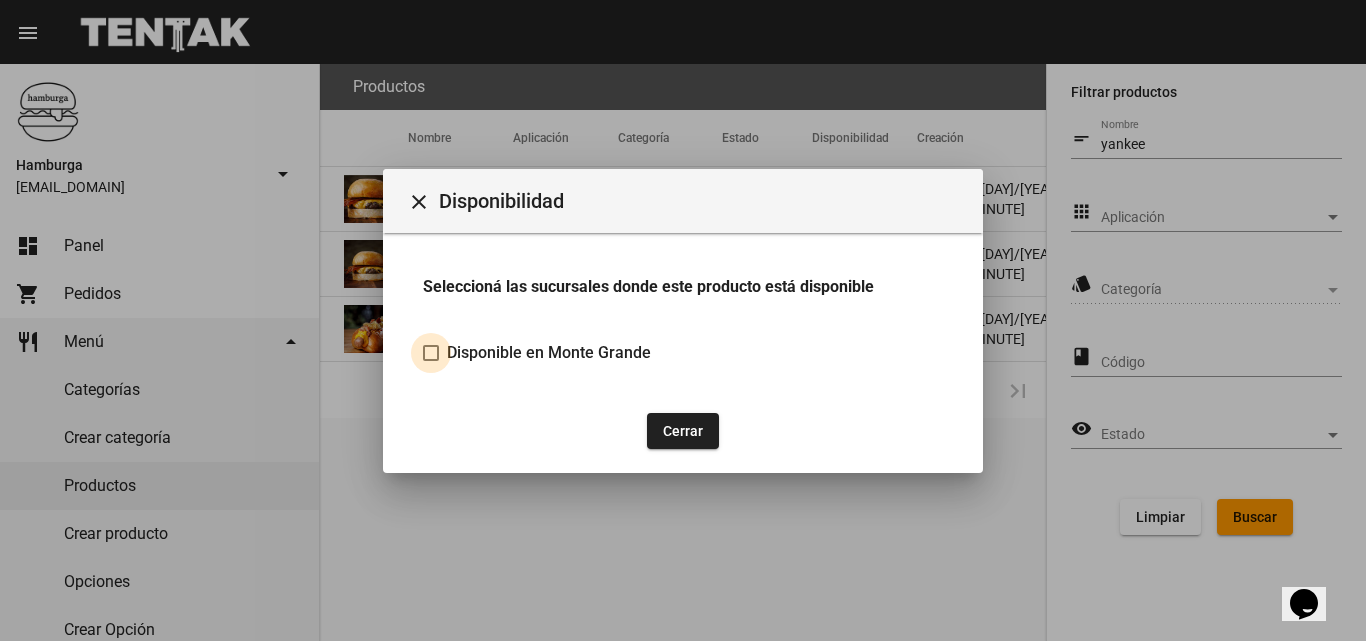 click at bounding box center [431, 353] 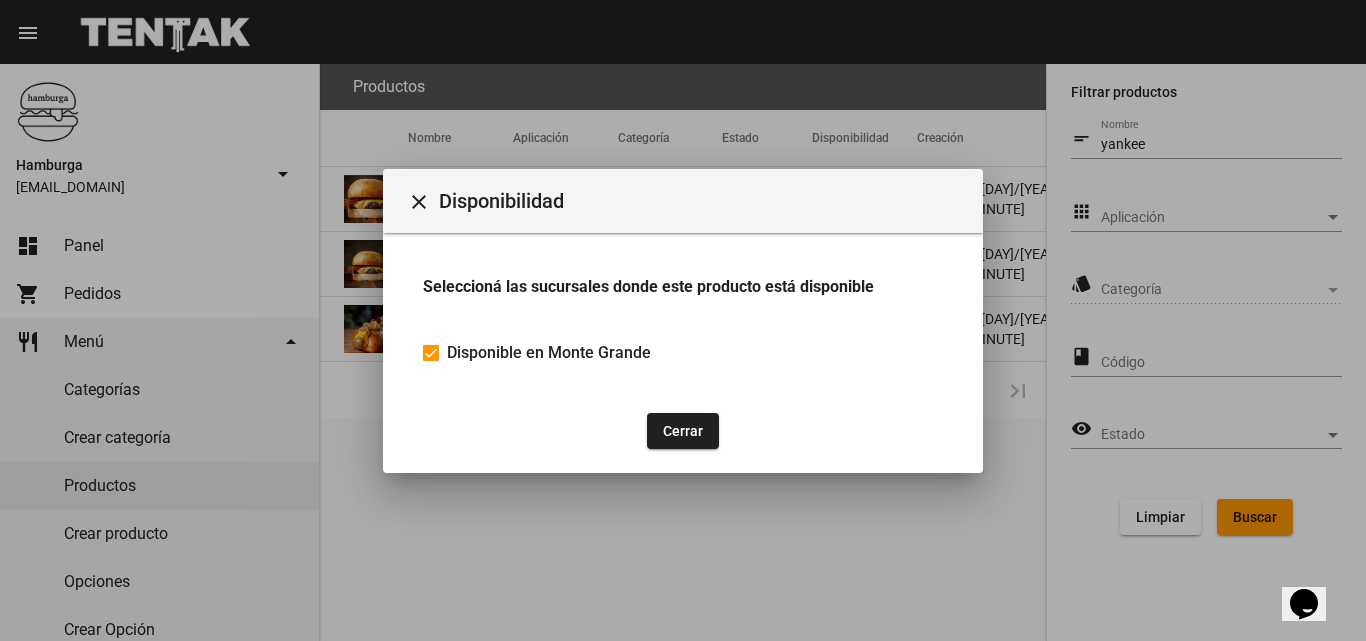 click on "Cerrar" at bounding box center [683, 431] 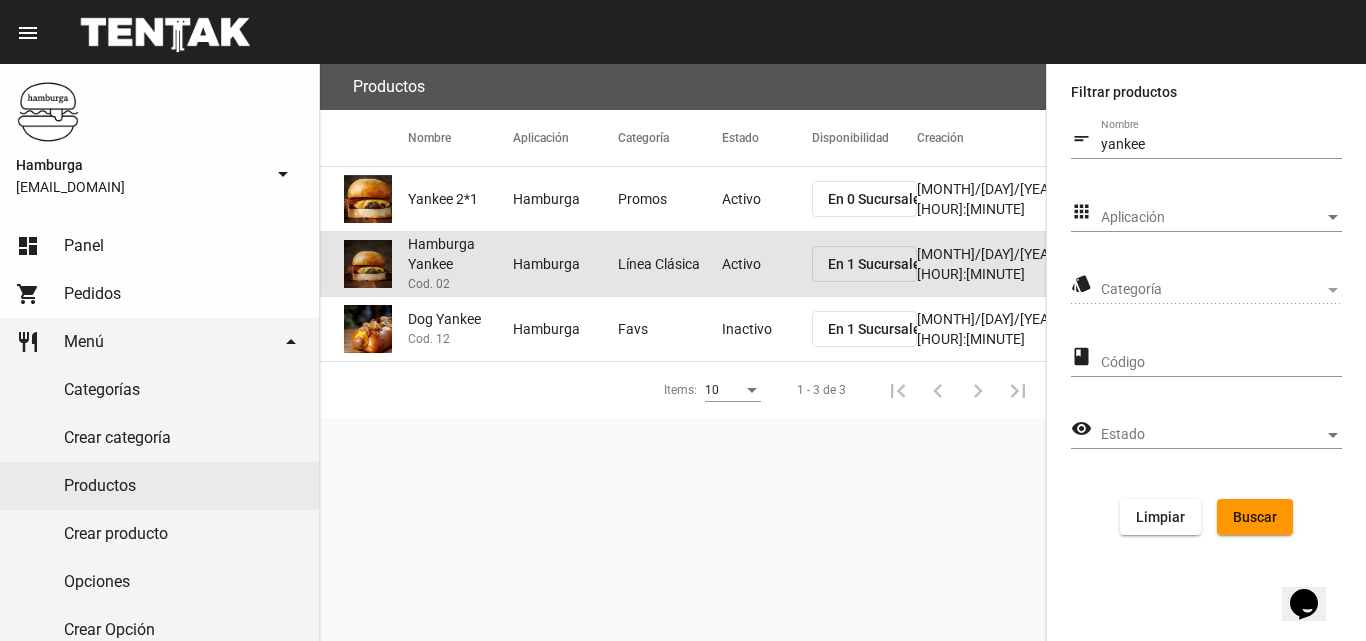 click on "Activo" at bounding box center (767, 199) 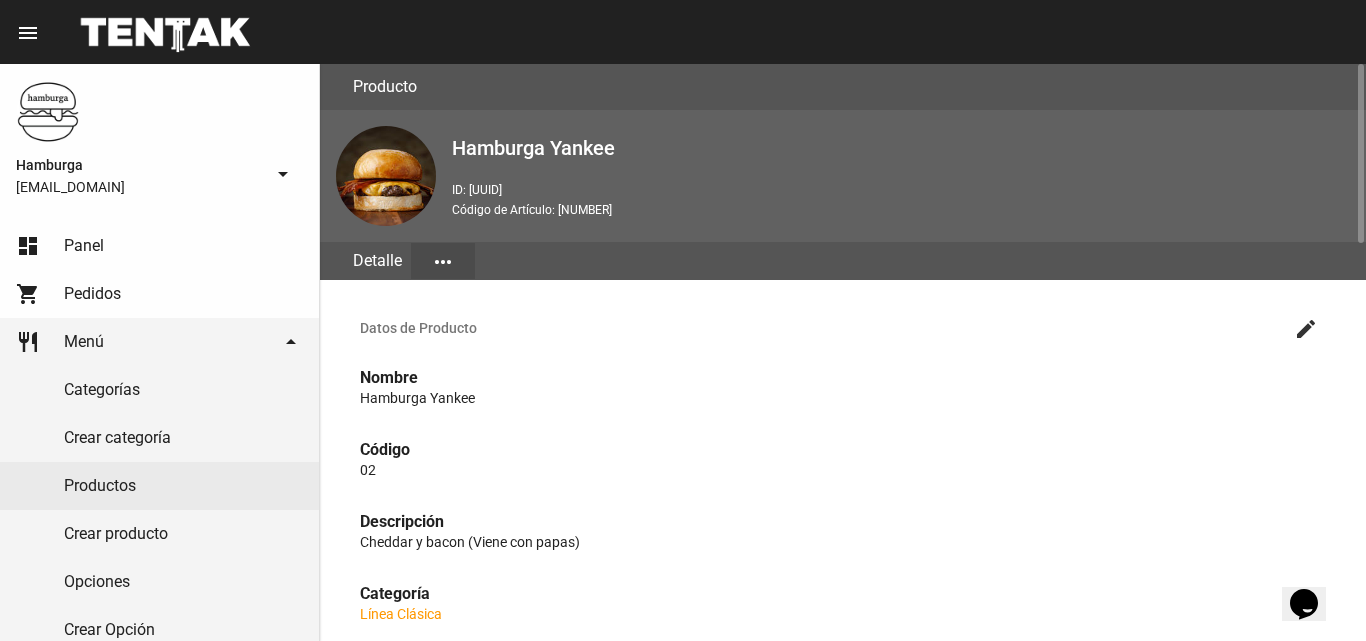 click on "more_horiz" at bounding box center (443, 261) 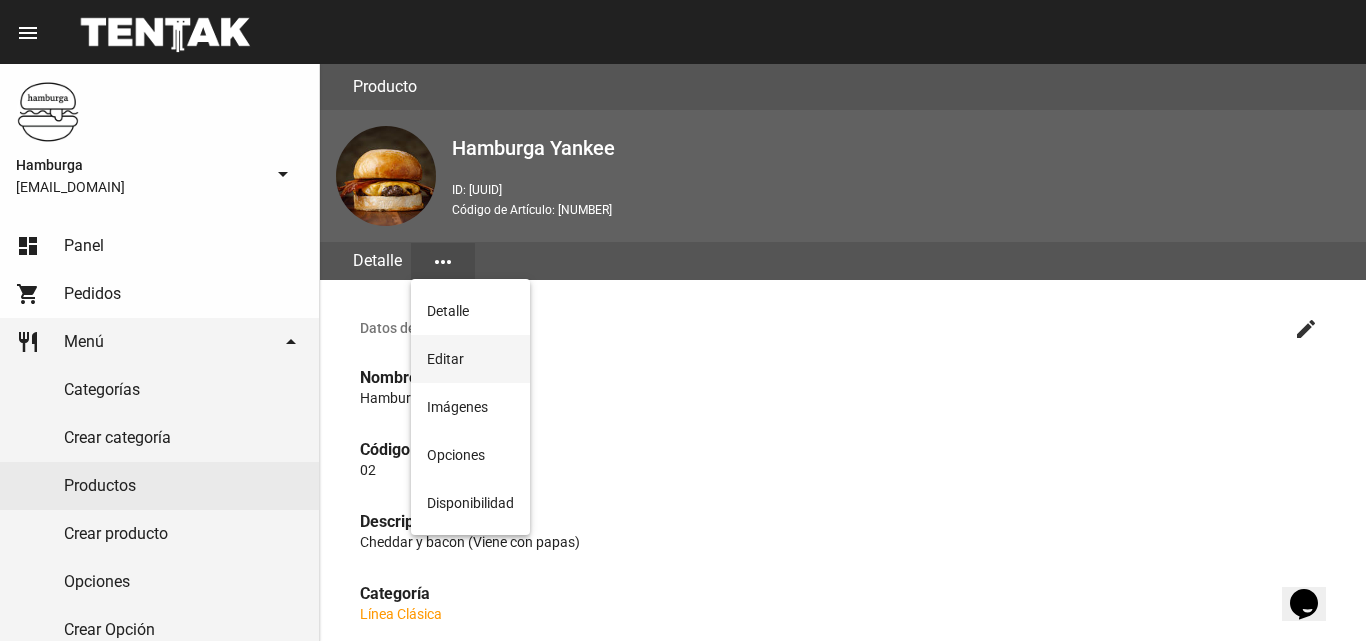 click on "Editar" at bounding box center [470, 359] 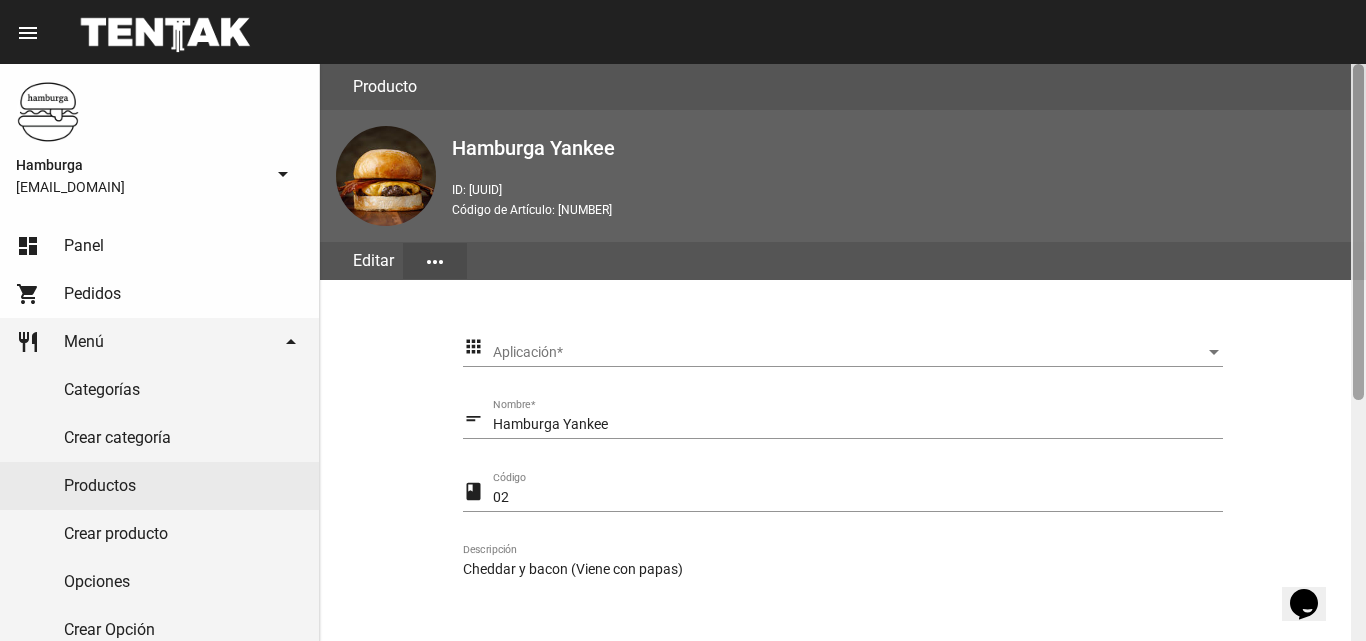 scroll, scrollTop: 412, scrollLeft: 0, axis: vertical 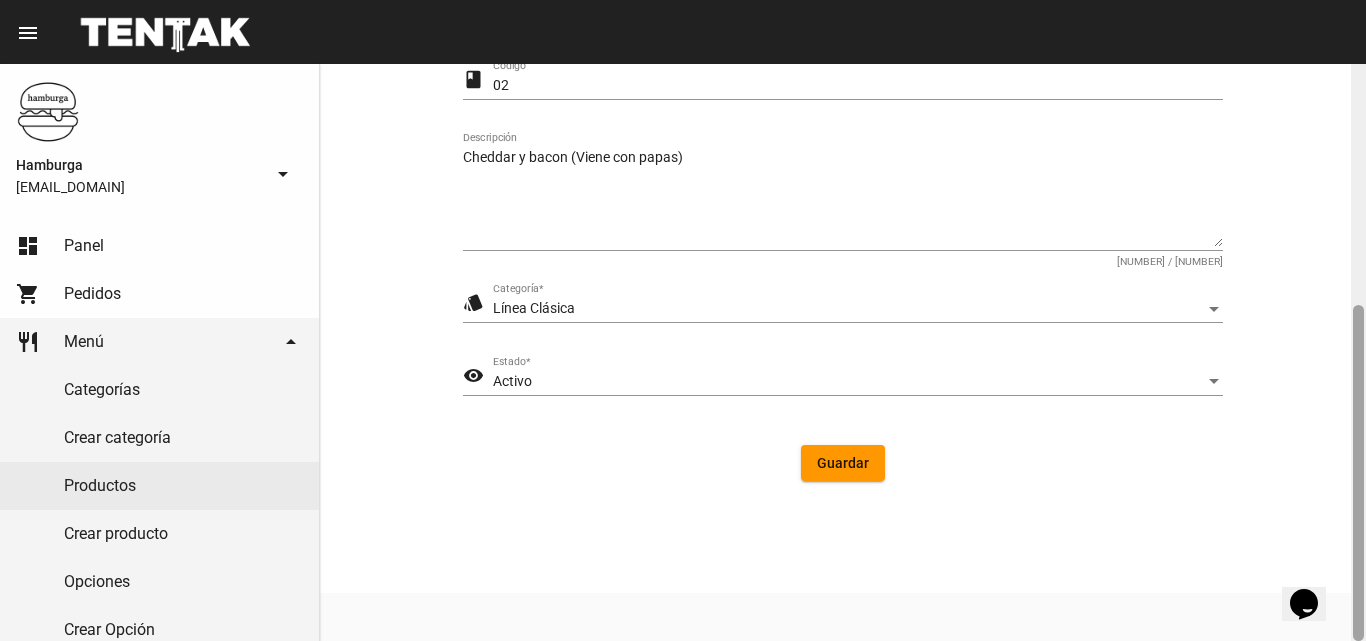 drag, startPoint x: 1365, startPoint y: 293, endPoint x: 1365, endPoint y: 621, distance: 328 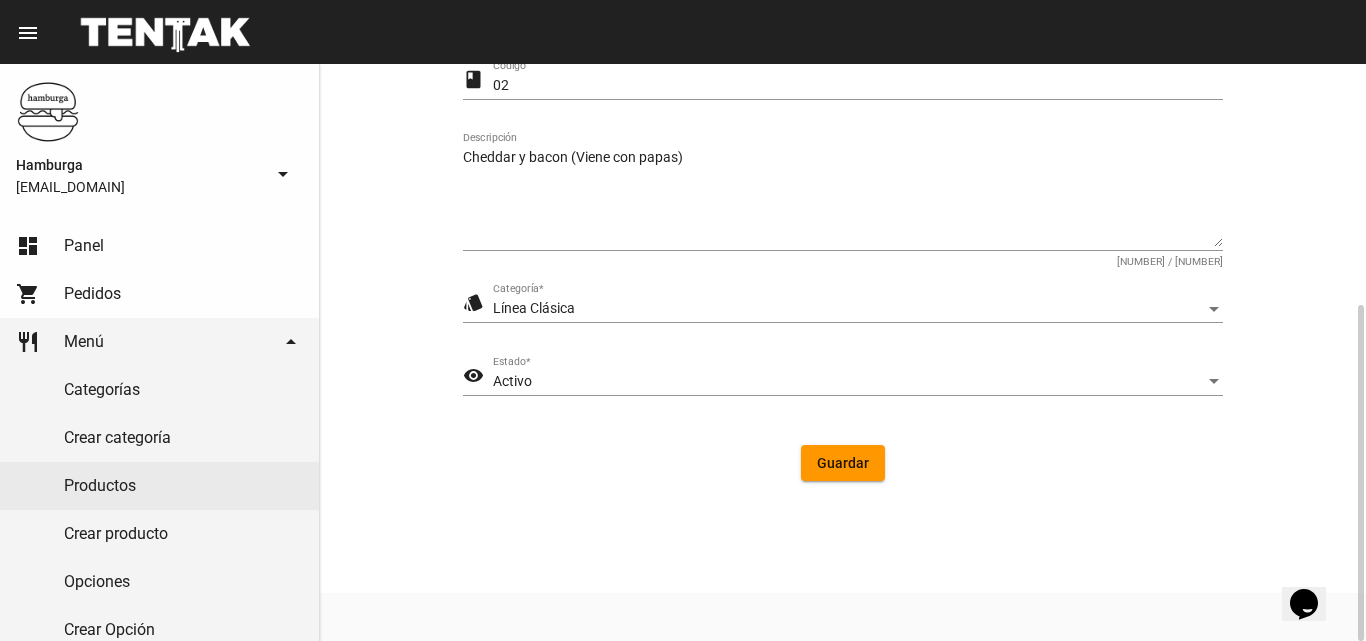click at bounding box center (1214, 382) 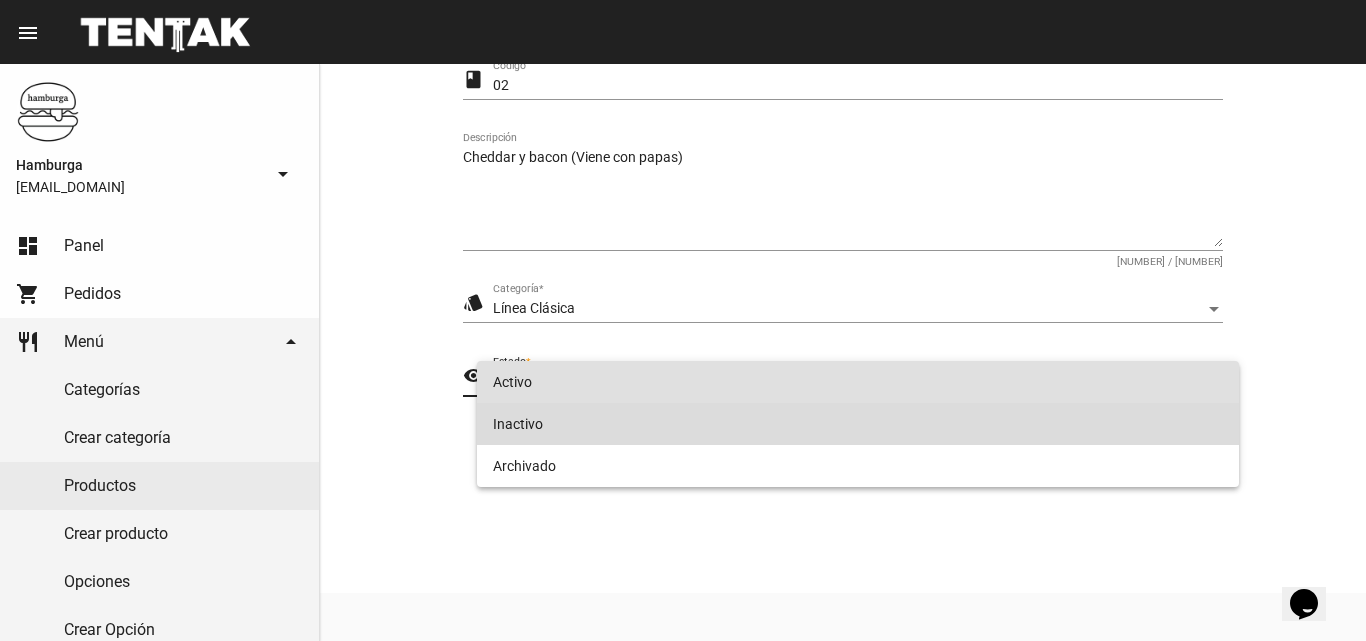 click on "Inactivo" at bounding box center (858, 424) 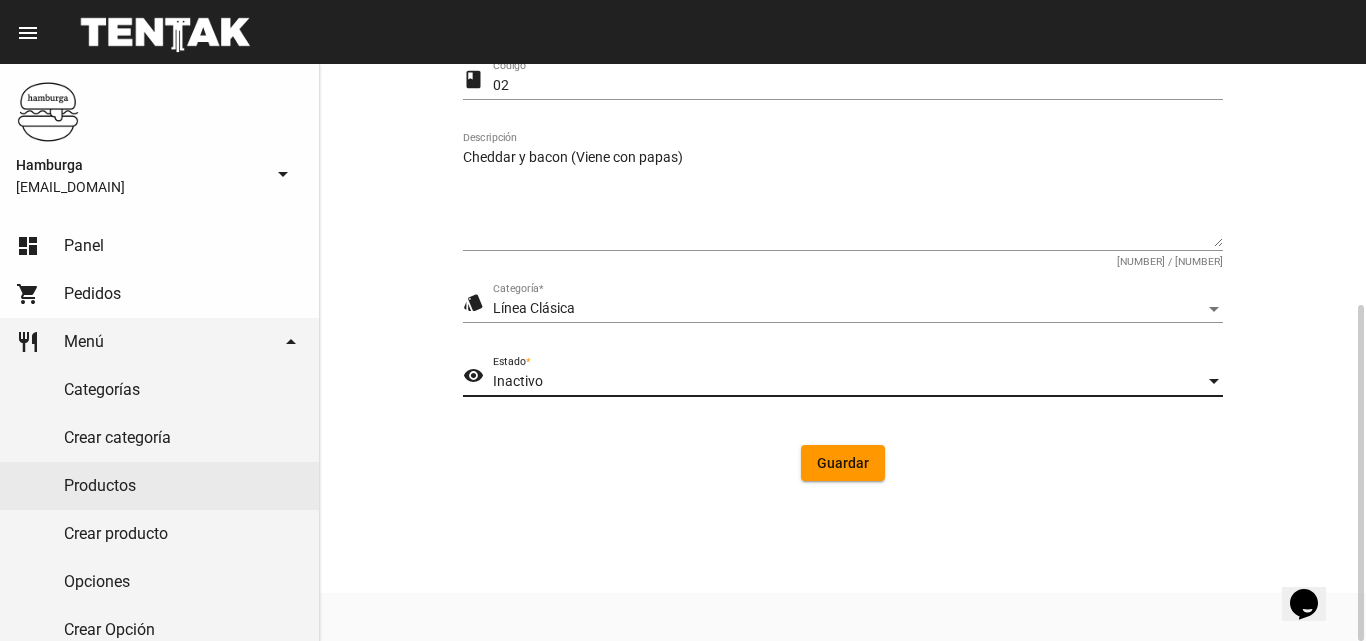 click on "Guardar" at bounding box center (843, 463) 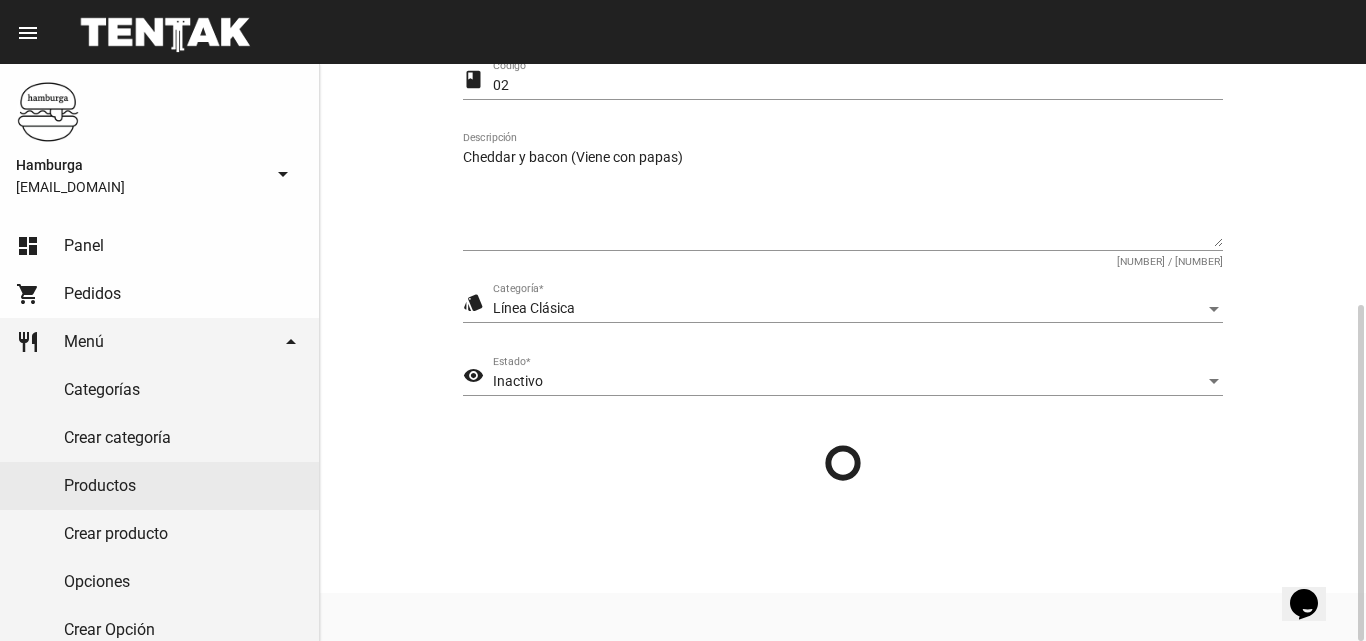 scroll, scrollTop: 0, scrollLeft: 0, axis: both 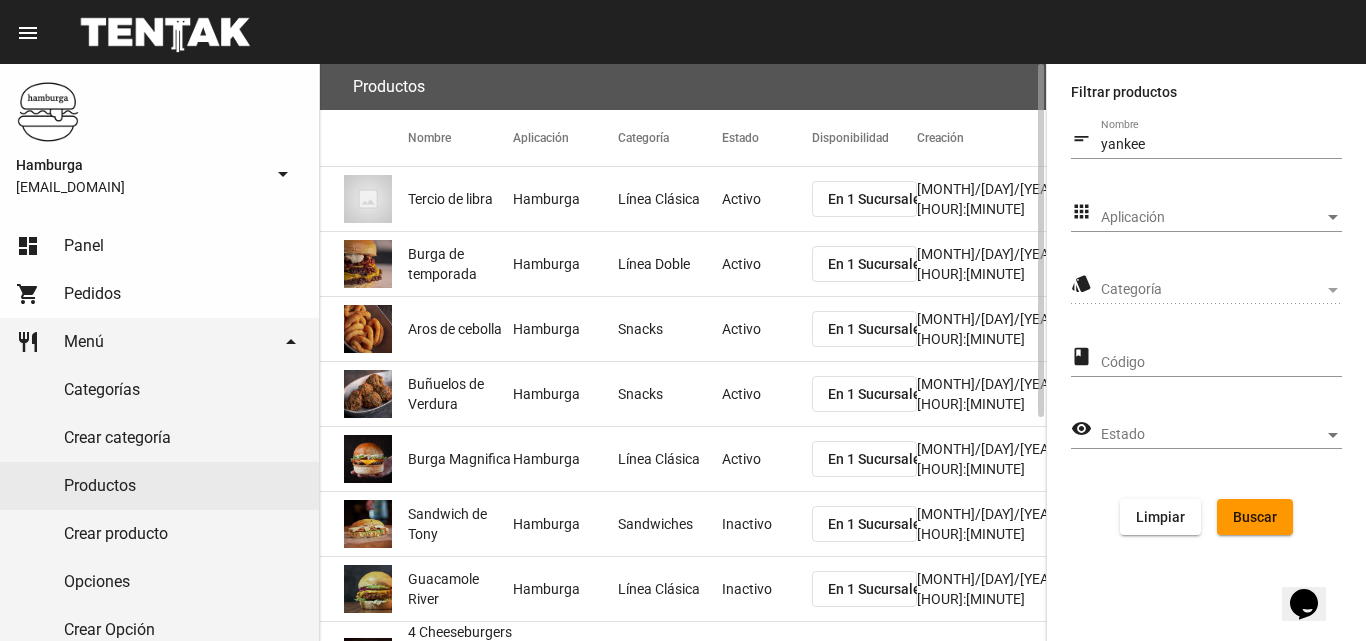 click on "yankee" at bounding box center (1221, 145) 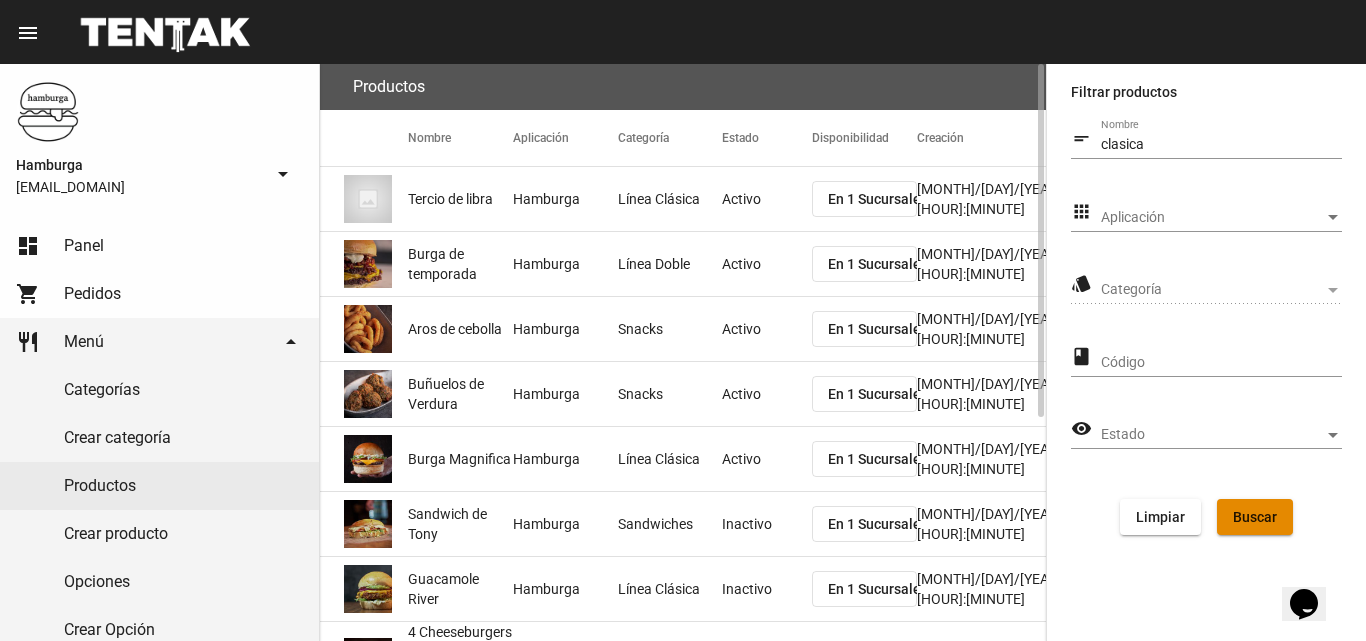 click on "Buscar" at bounding box center (1255, 517) 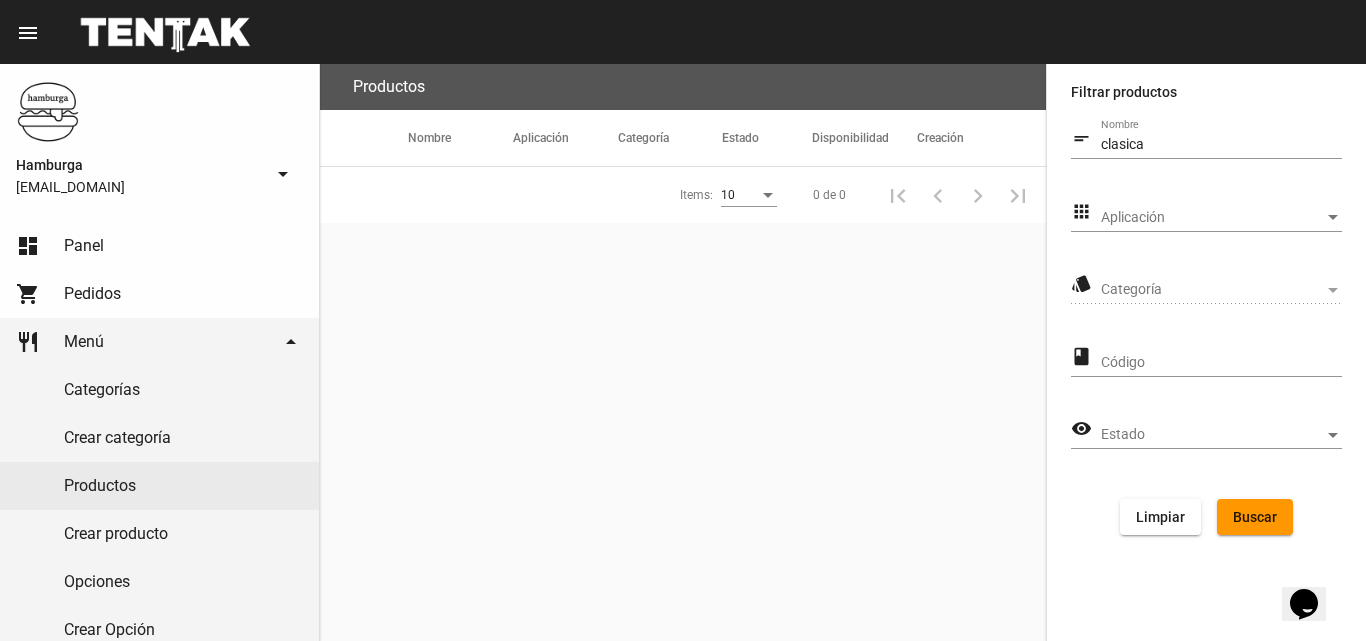 click on "clasica" at bounding box center [1221, 145] 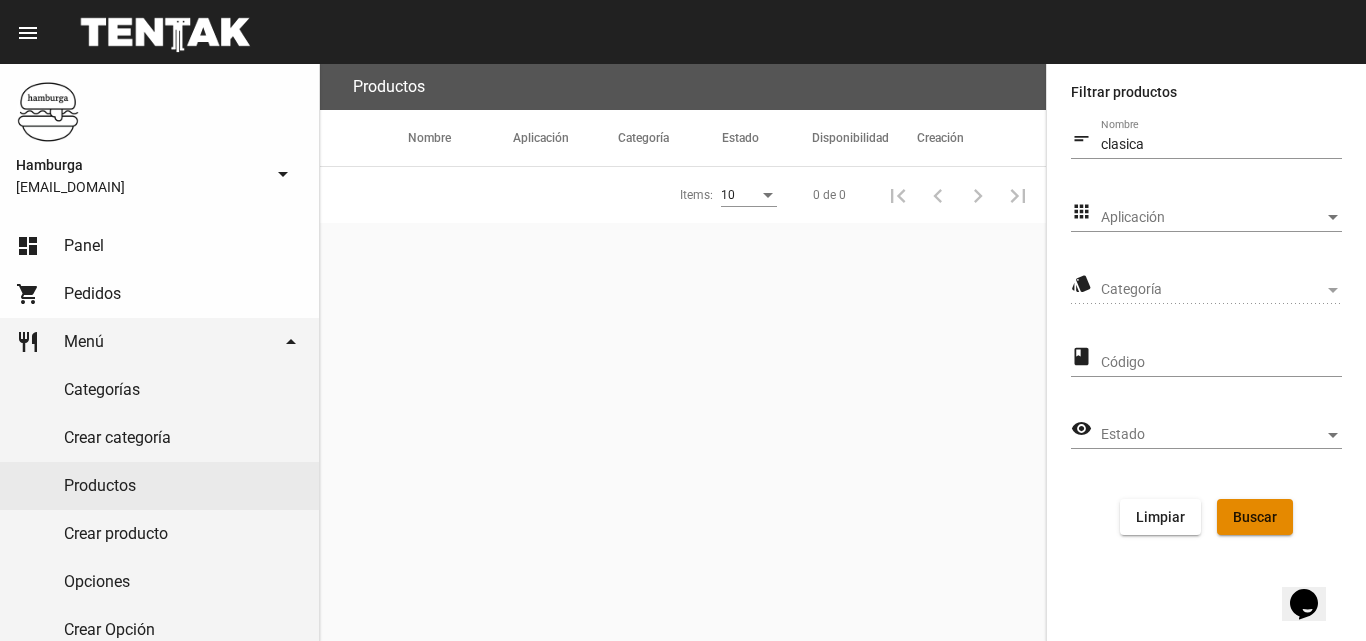click on "Buscar" at bounding box center (1255, 517) 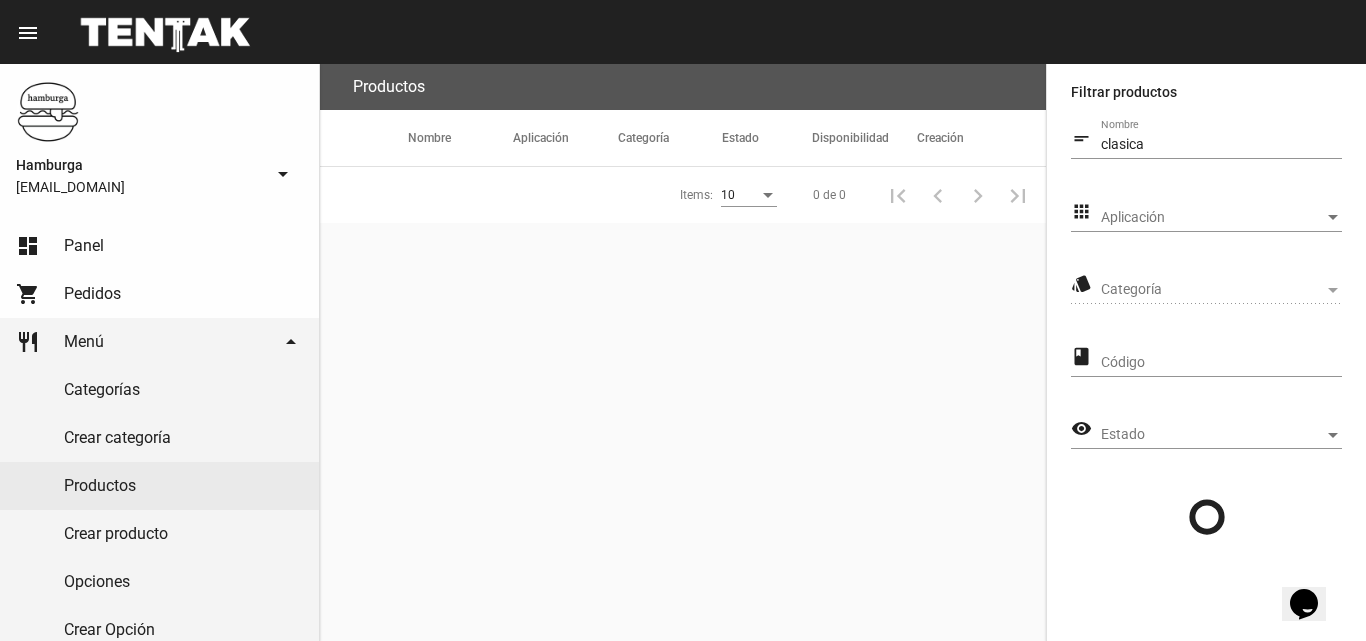 click on "clasica" at bounding box center (1221, 145) 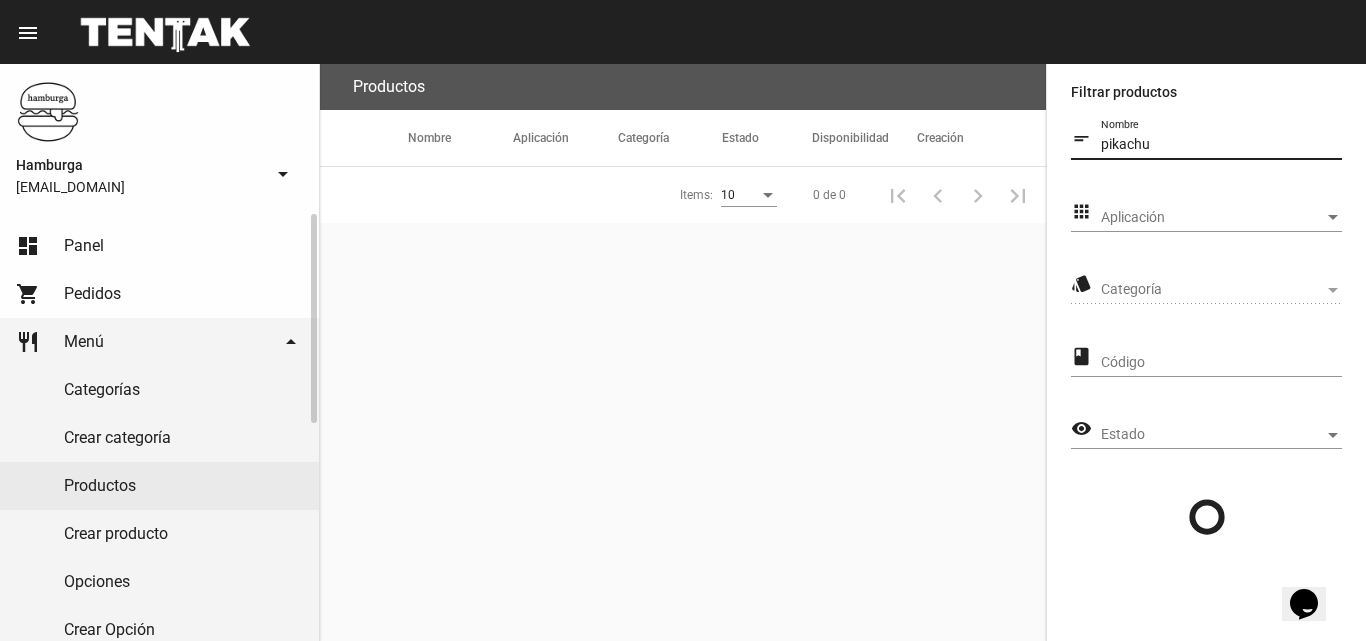type on "pikachu" 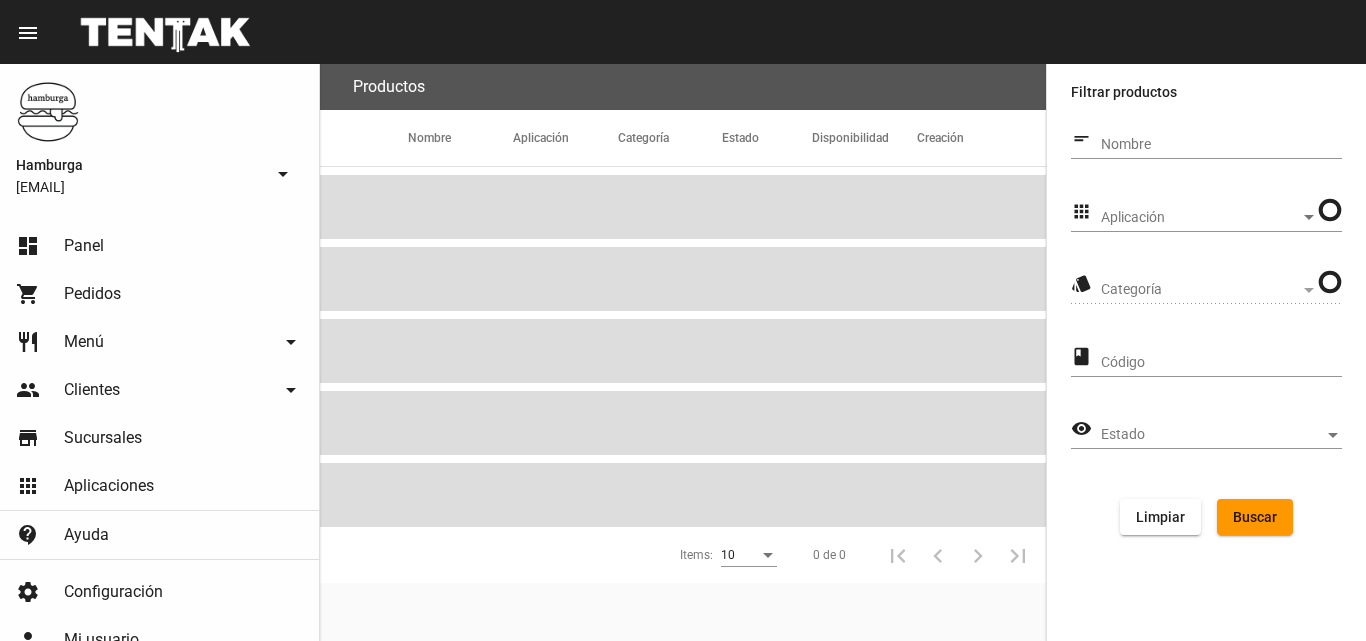 scroll, scrollTop: 0, scrollLeft: 0, axis: both 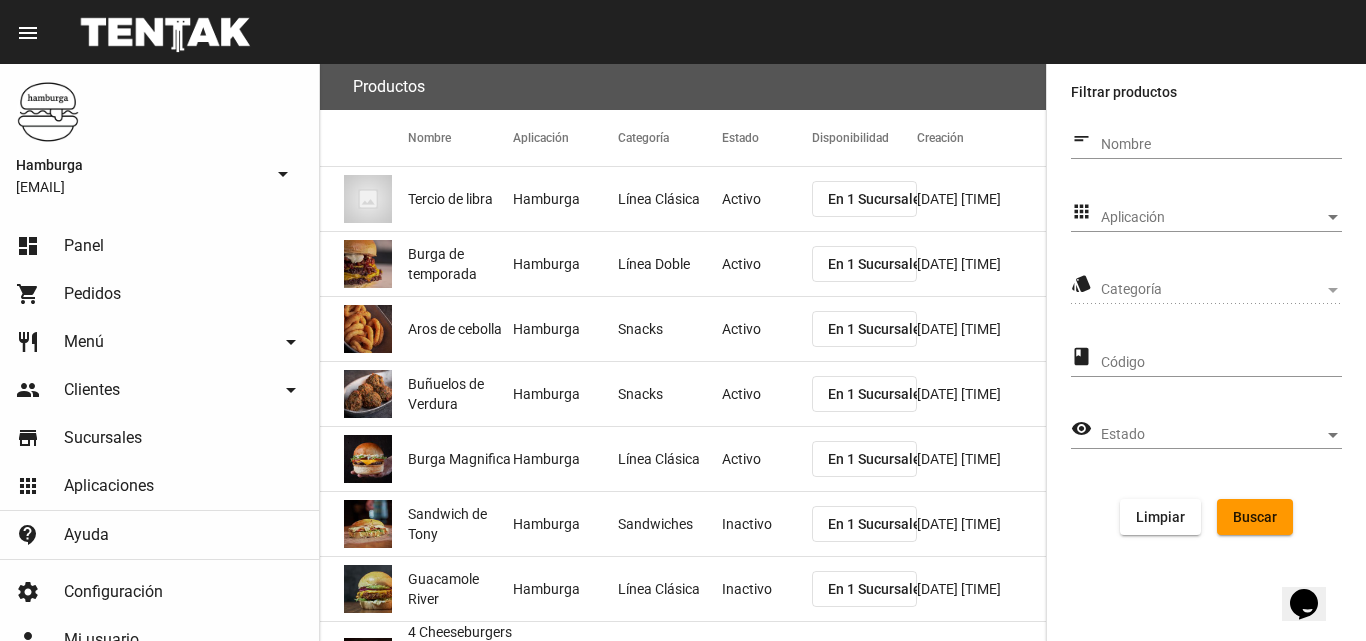 click on "Nombre" at bounding box center (1221, 145) 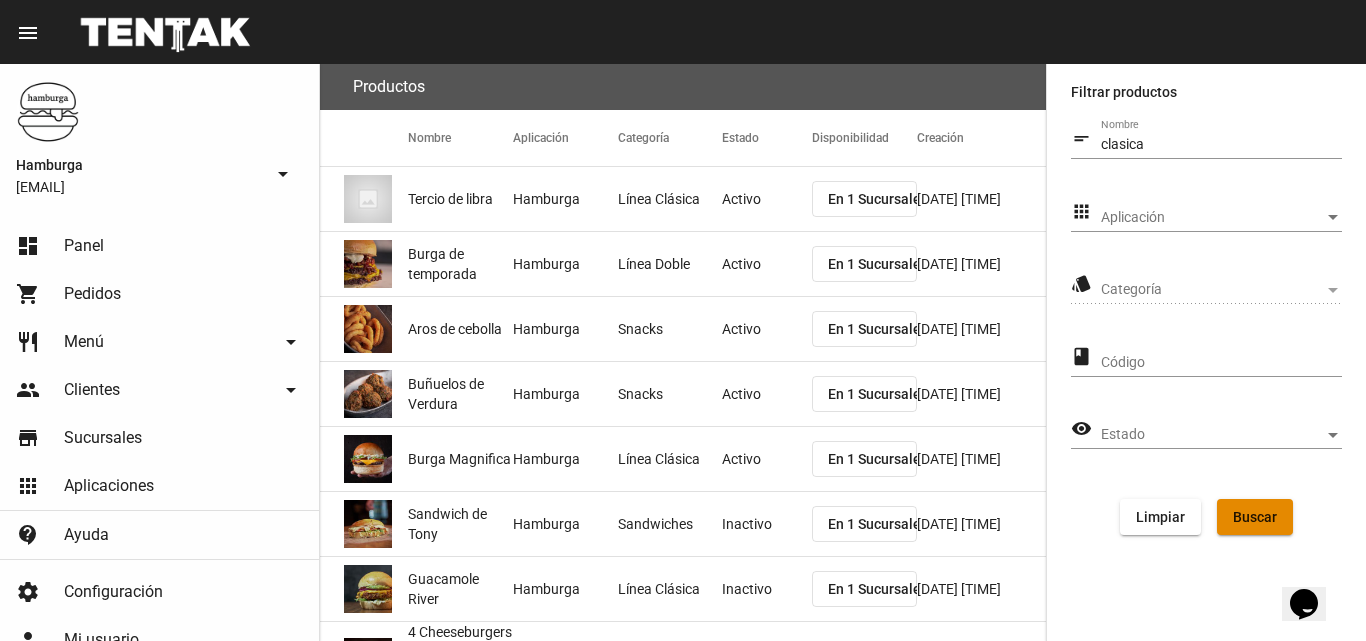 click on "Buscar" at bounding box center [1255, 517] 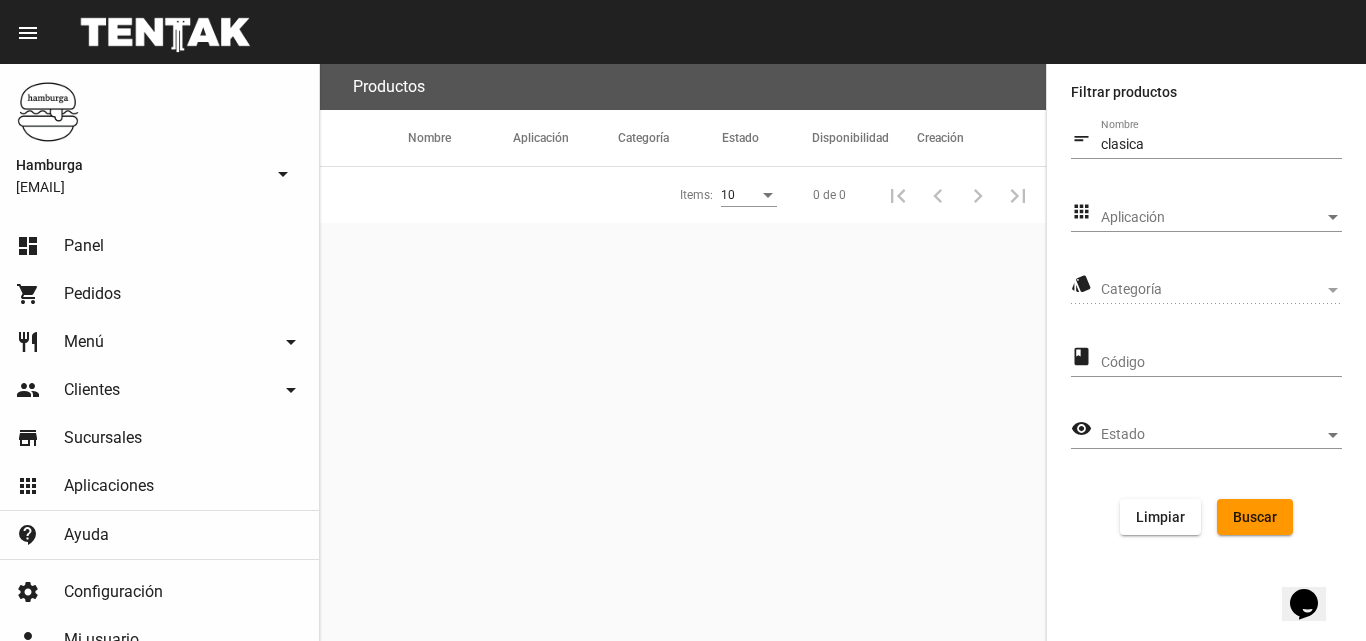 click on "clasica Nombre" at bounding box center [1221, 139] 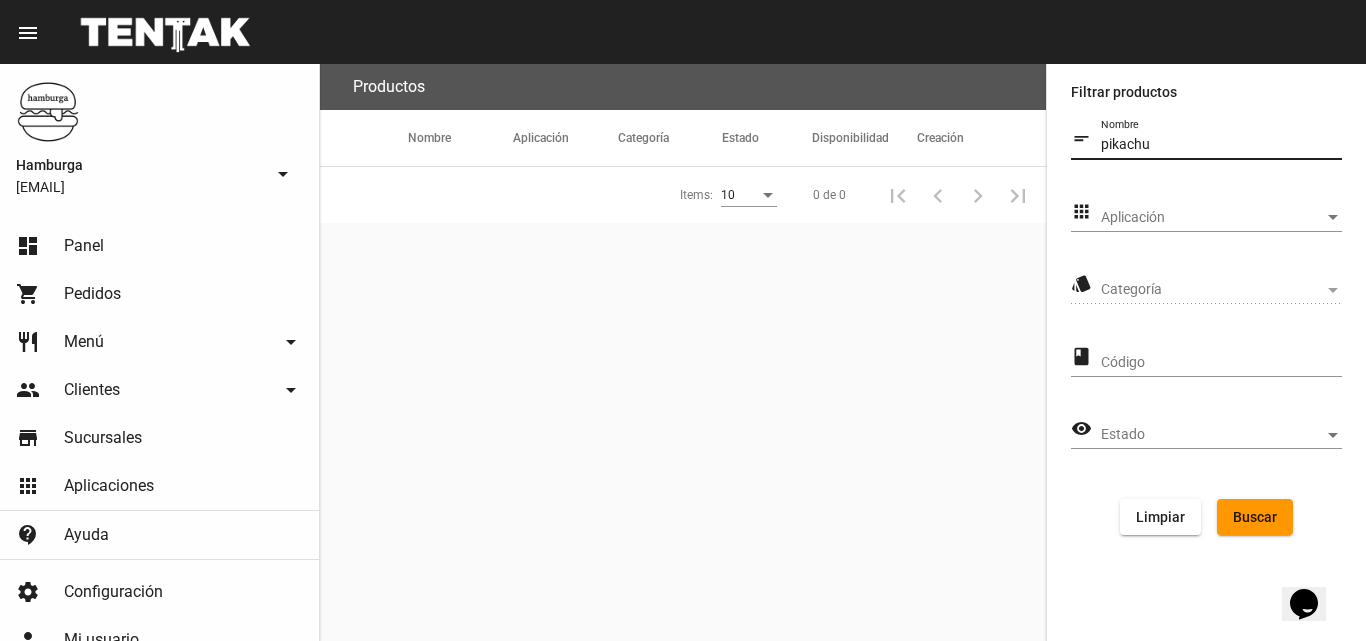 click on "Buscar" at bounding box center (1255, 517) 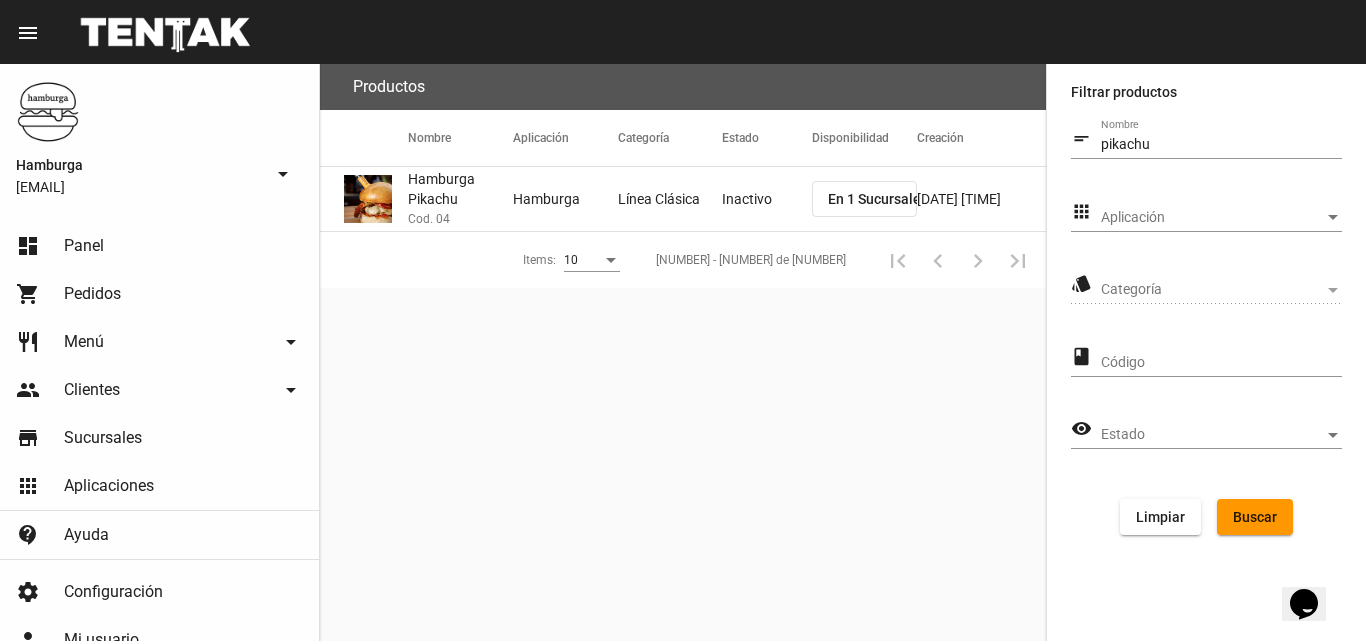 click on "pikachu" at bounding box center [1221, 145] 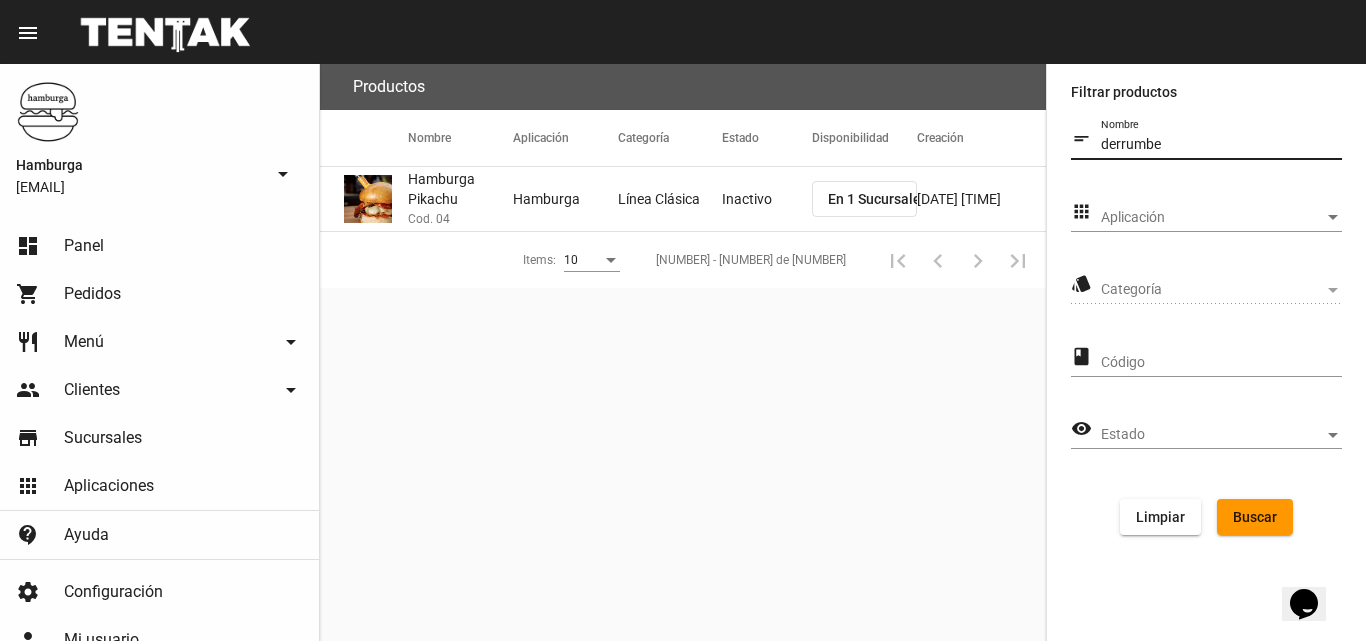 type on "derrumbe" 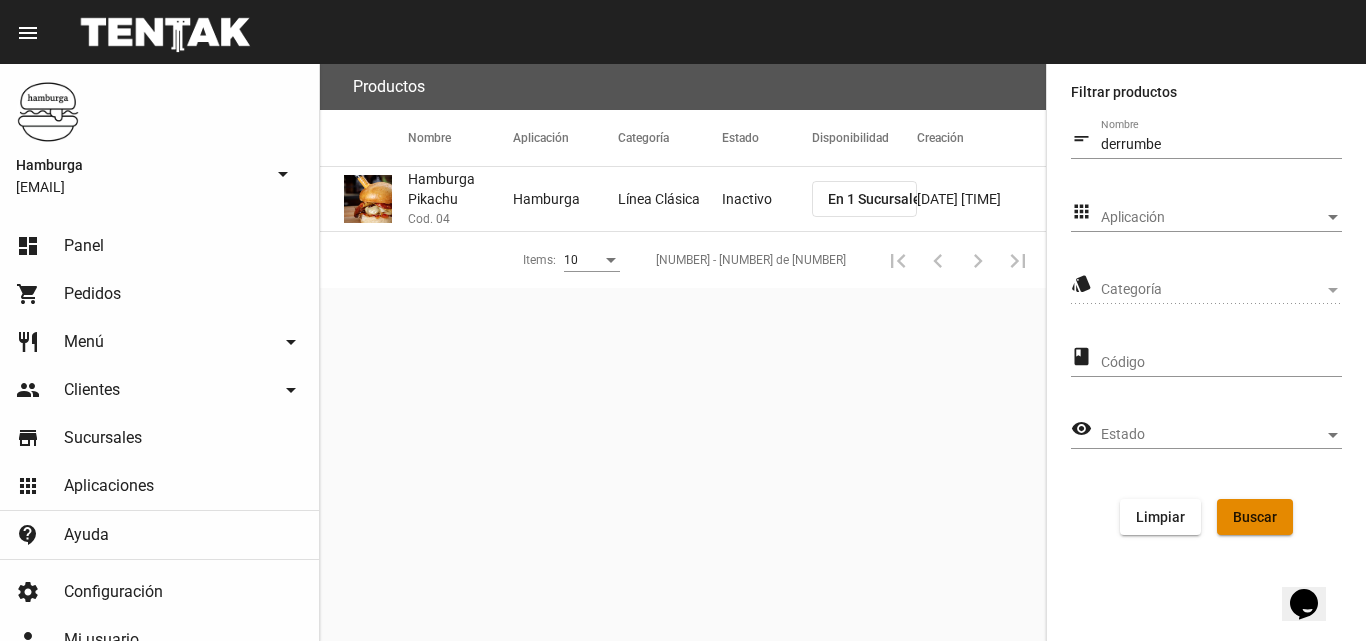 click on "Buscar" at bounding box center [1255, 517] 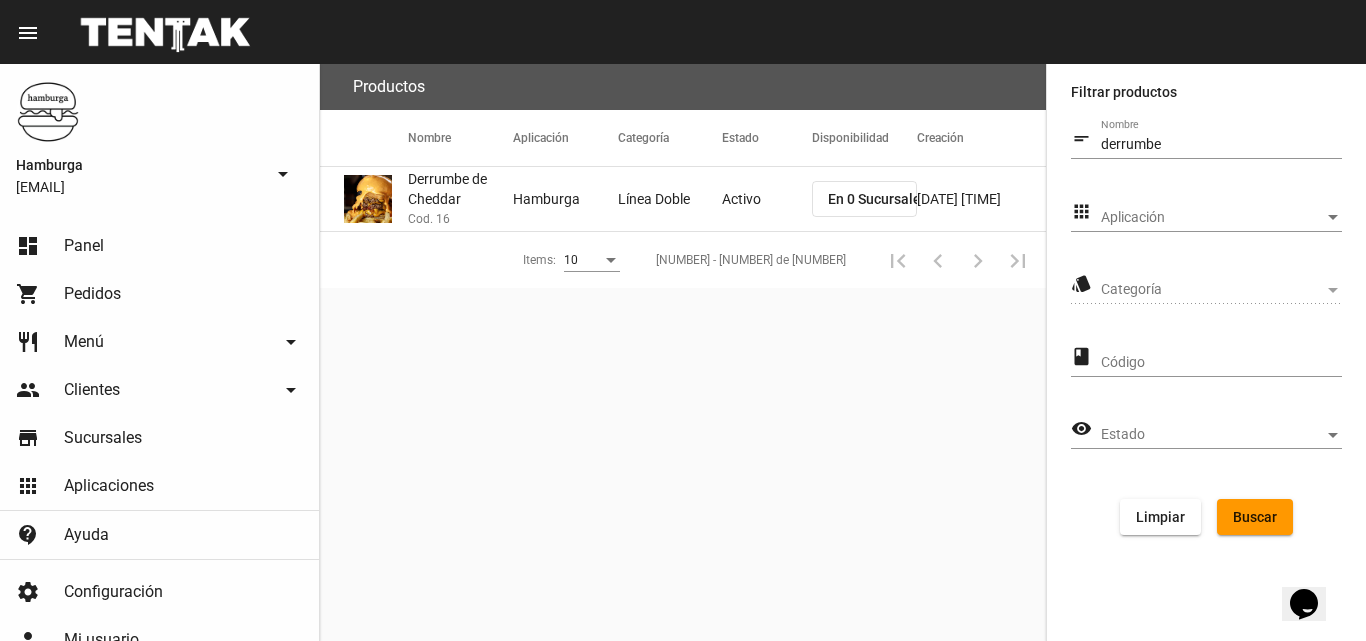 click on "Activo" at bounding box center [767, 199] 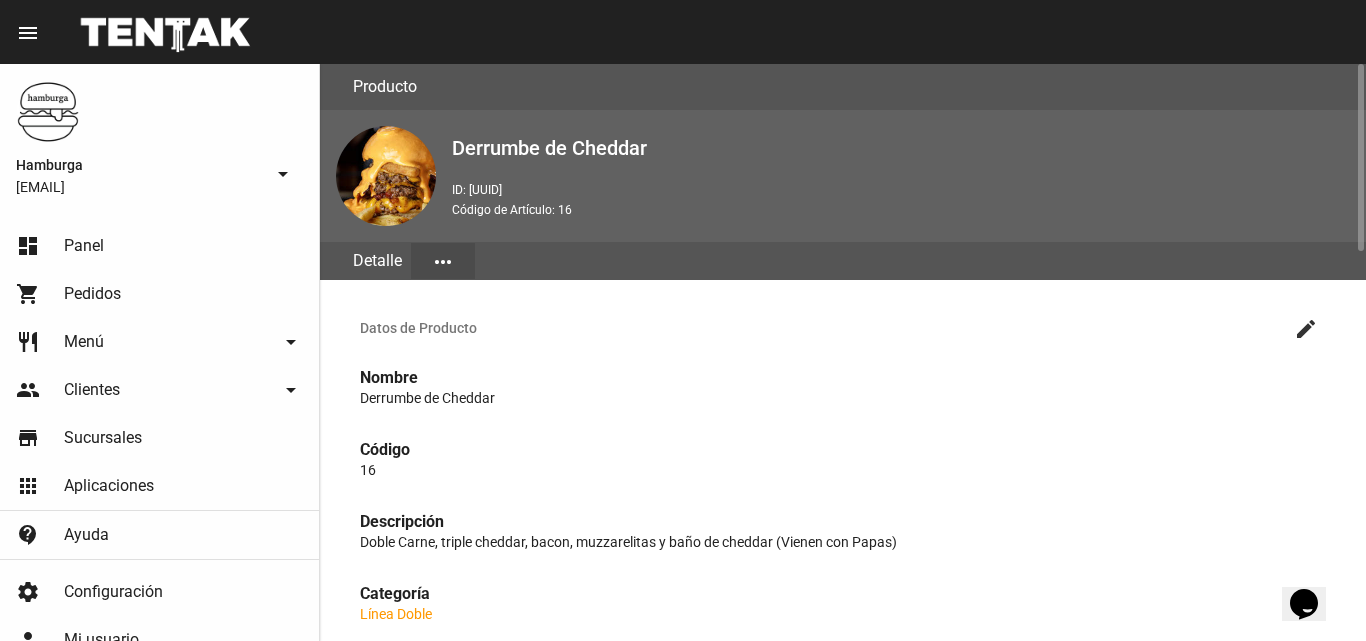 click on "Datos de Producto create Nombre Derrumbe de Cheddar Código 16 Descripción Doble Carne, triple cheddar, bacon, muzzarelitas y baño de cheddar (Vienen con Papas) Categoría Línea Doble Aplicación Hamburga Estado Activo Opciones de Producto create Medallón Vegetales Ver más Cocción hamburguesas Ver más Adicionales Hamburga Ver más Pan sin TACC Ver más Medallon Extra Linea DOBLE Ver más Características Color - Edad - Autor Cuenta Hamburga Usuario gonzalo89 Fechas Creación 20/2/19 16:56 Última modificación 6/7/25 20:15" at bounding box center (843, 1038) 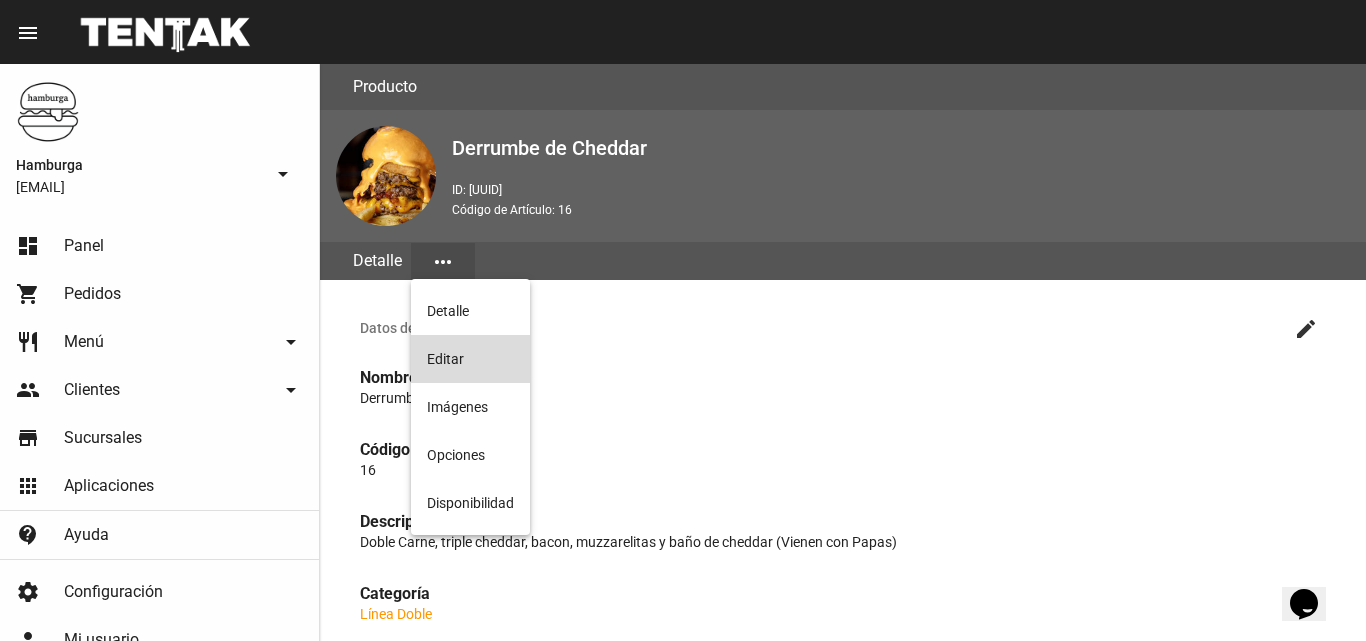 click on "Editar" at bounding box center [470, 359] 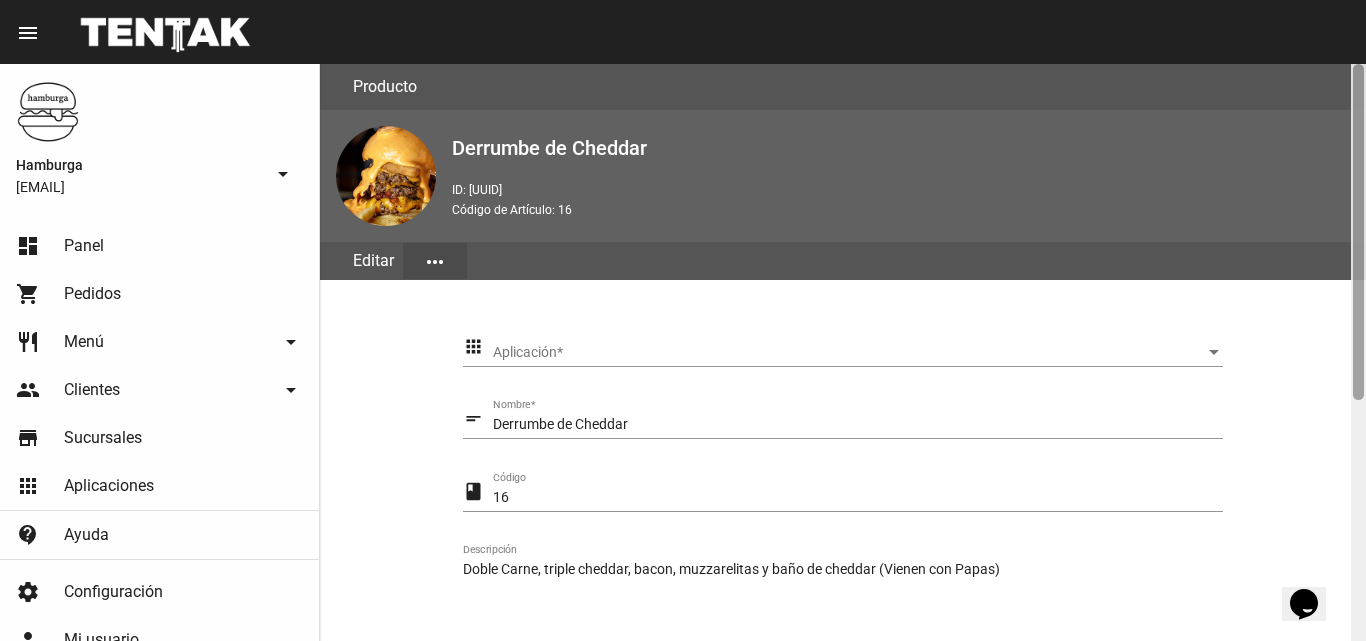 scroll, scrollTop: 412, scrollLeft: 0, axis: vertical 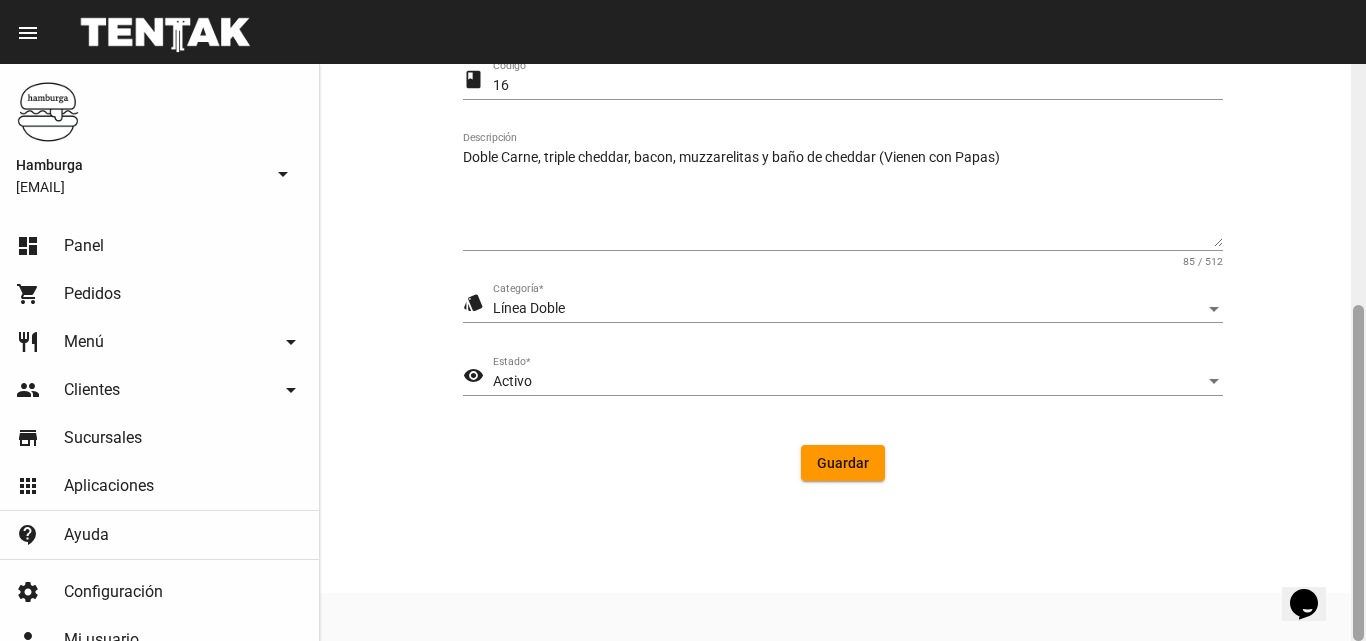 drag, startPoint x: 1365, startPoint y: 244, endPoint x: 1365, endPoint y: 590, distance: 346 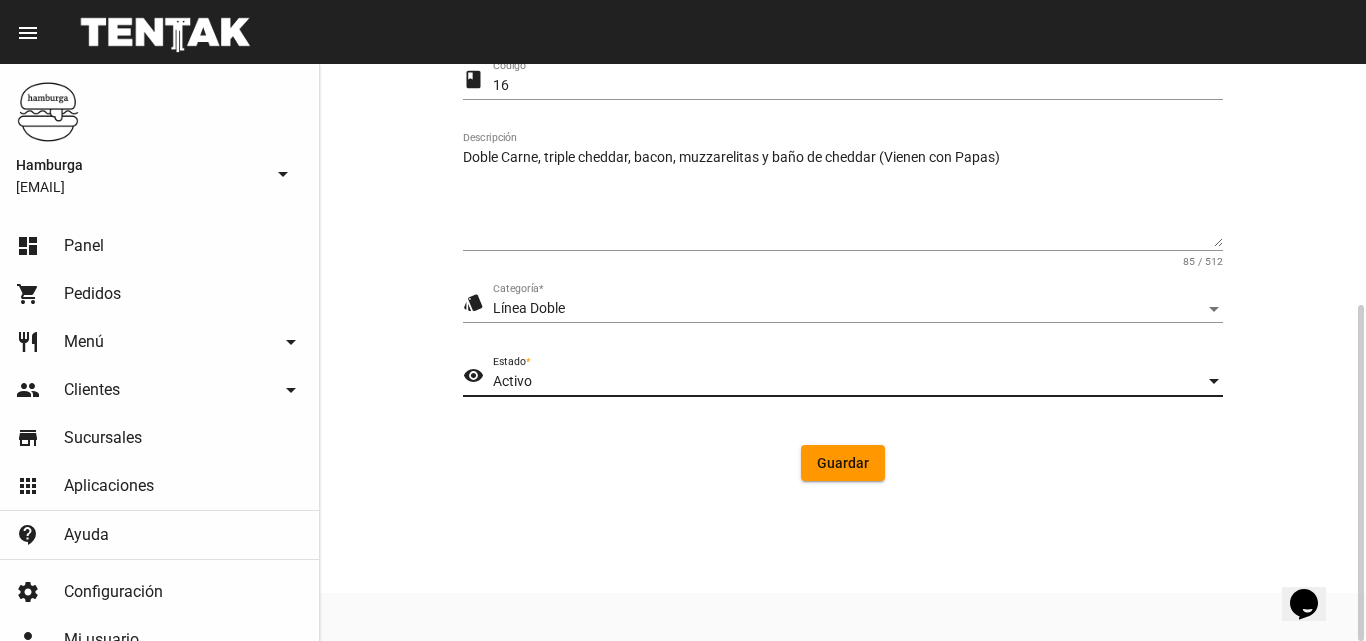 click at bounding box center [1214, 382] 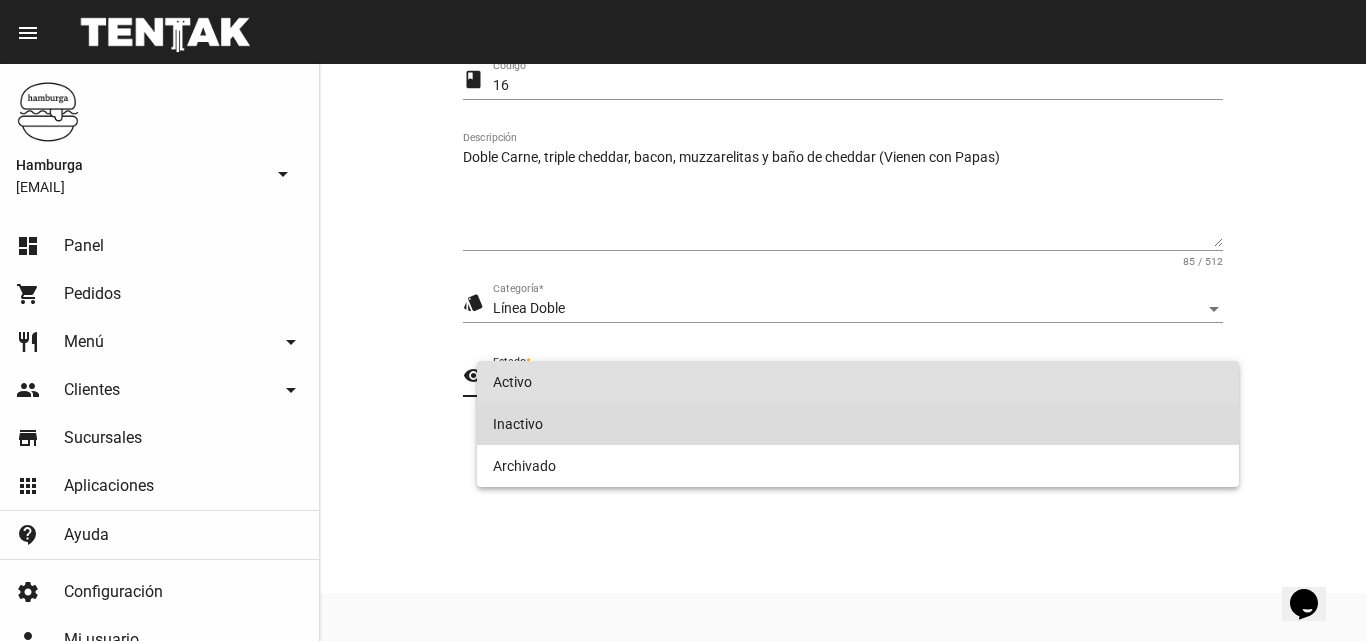 click on "Inactivo" at bounding box center (858, 424) 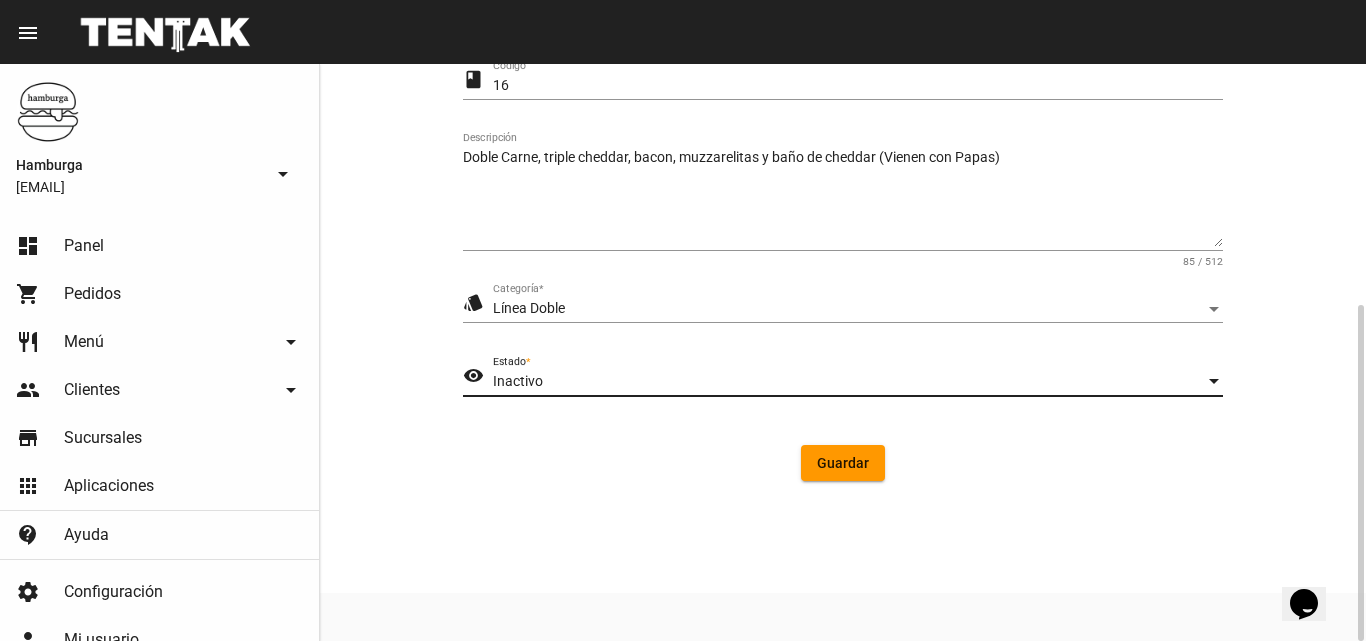 click on "Guardar" at bounding box center (843, 463) 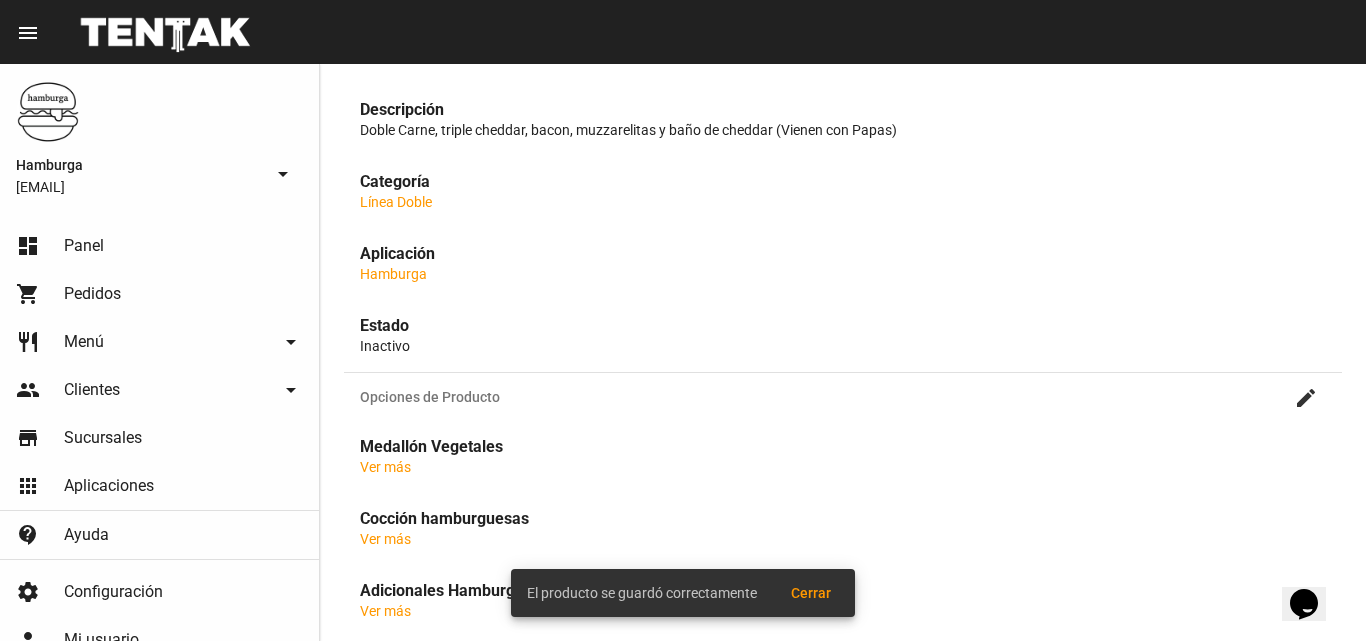 scroll, scrollTop: 0, scrollLeft: 0, axis: both 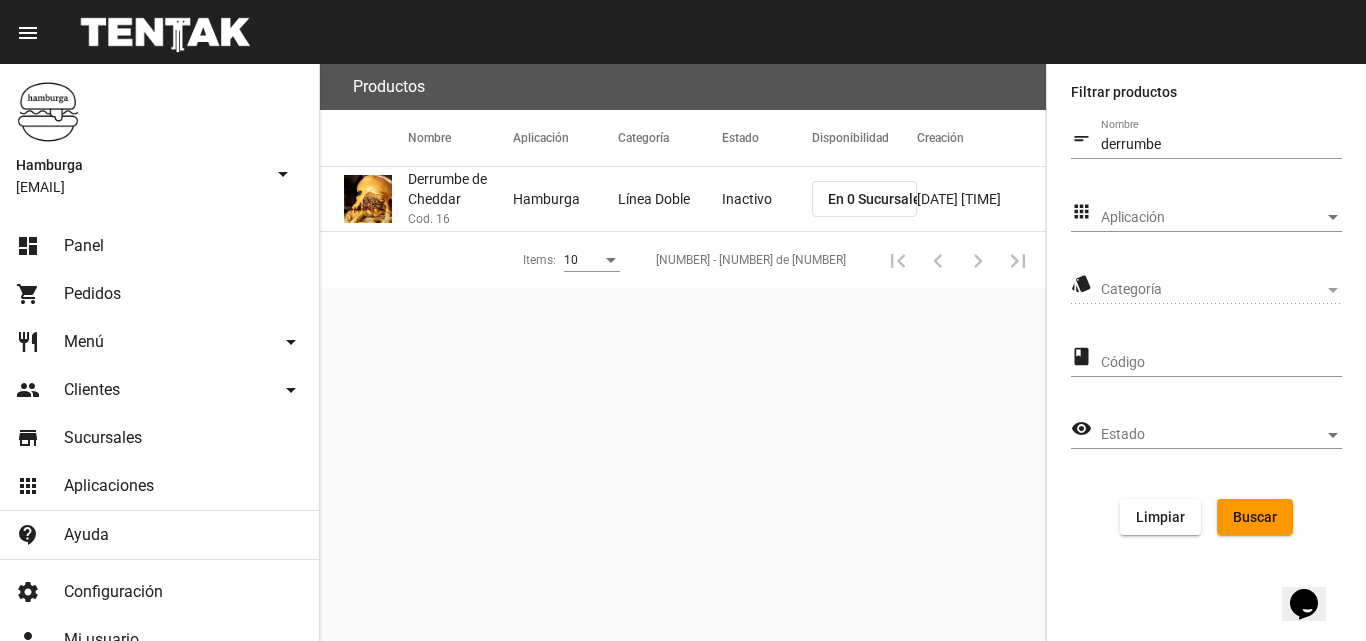 click on "En 0 Sucursales" at bounding box center [878, 199] 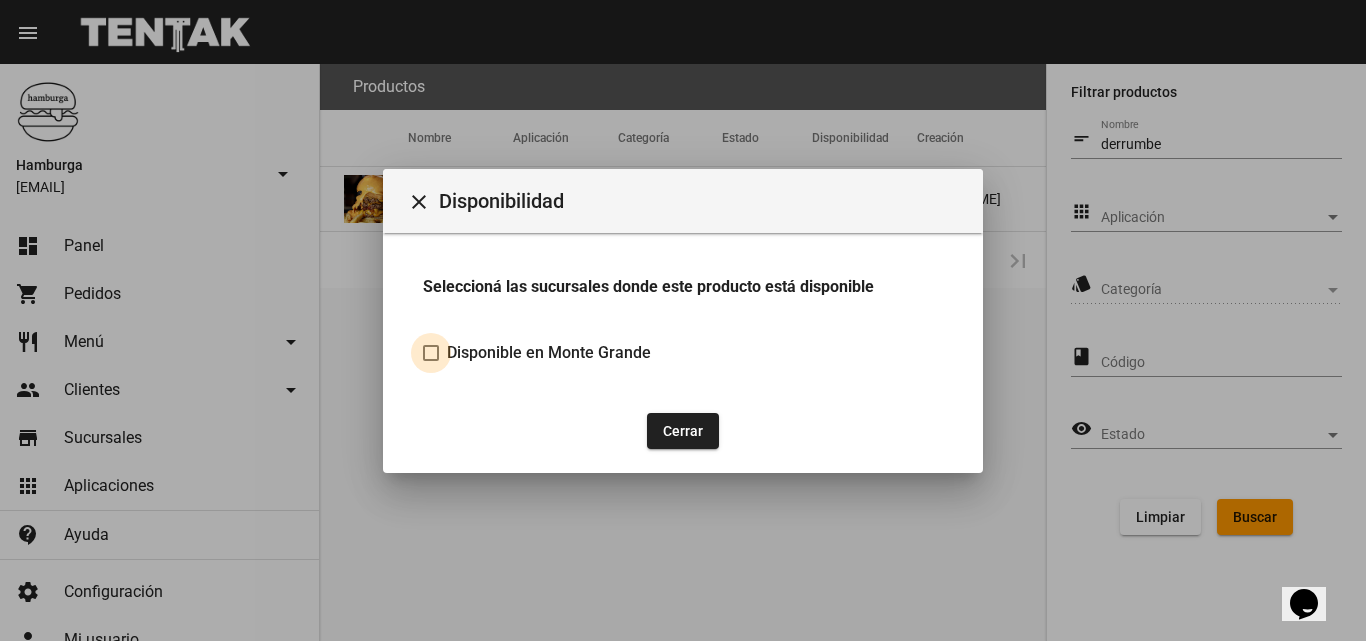 click at bounding box center [431, 353] 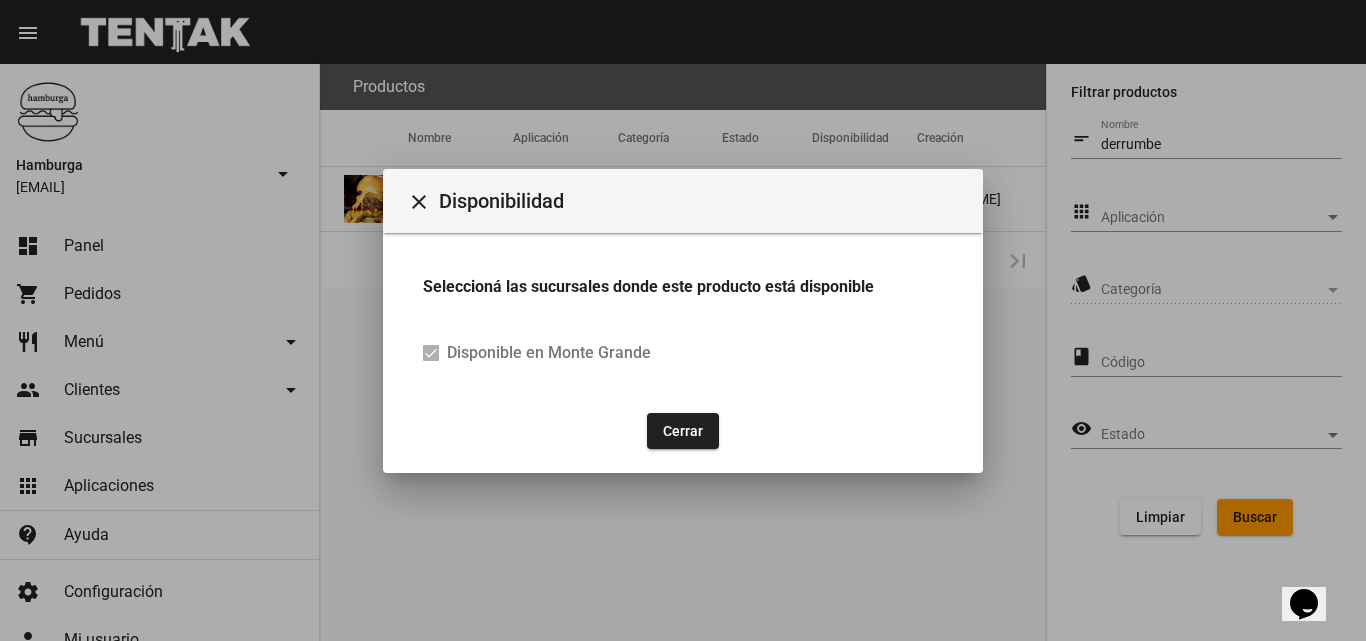 click on "Cerrar" at bounding box center [683, 431] 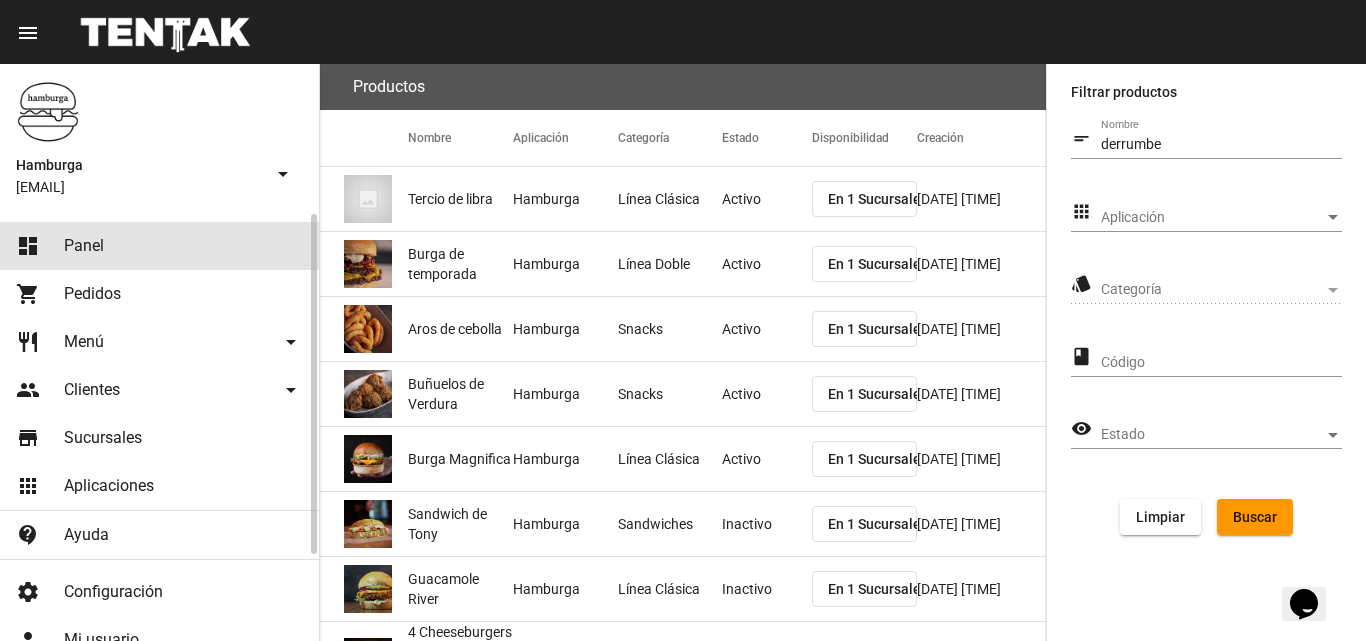 click on "dashboard Panel" at bounding box center [159, 246] 